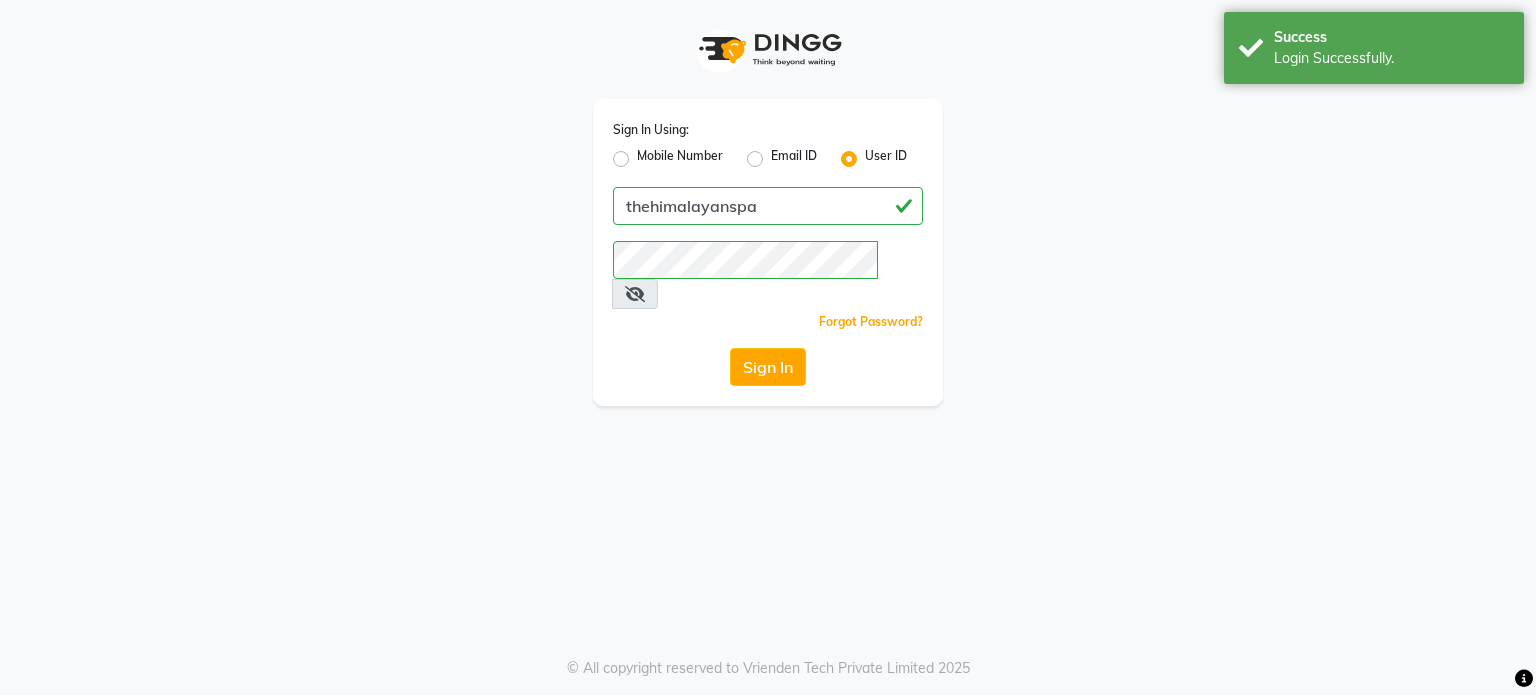 scroll, scrollTop: 0, scrollLeft: 0, axis: both 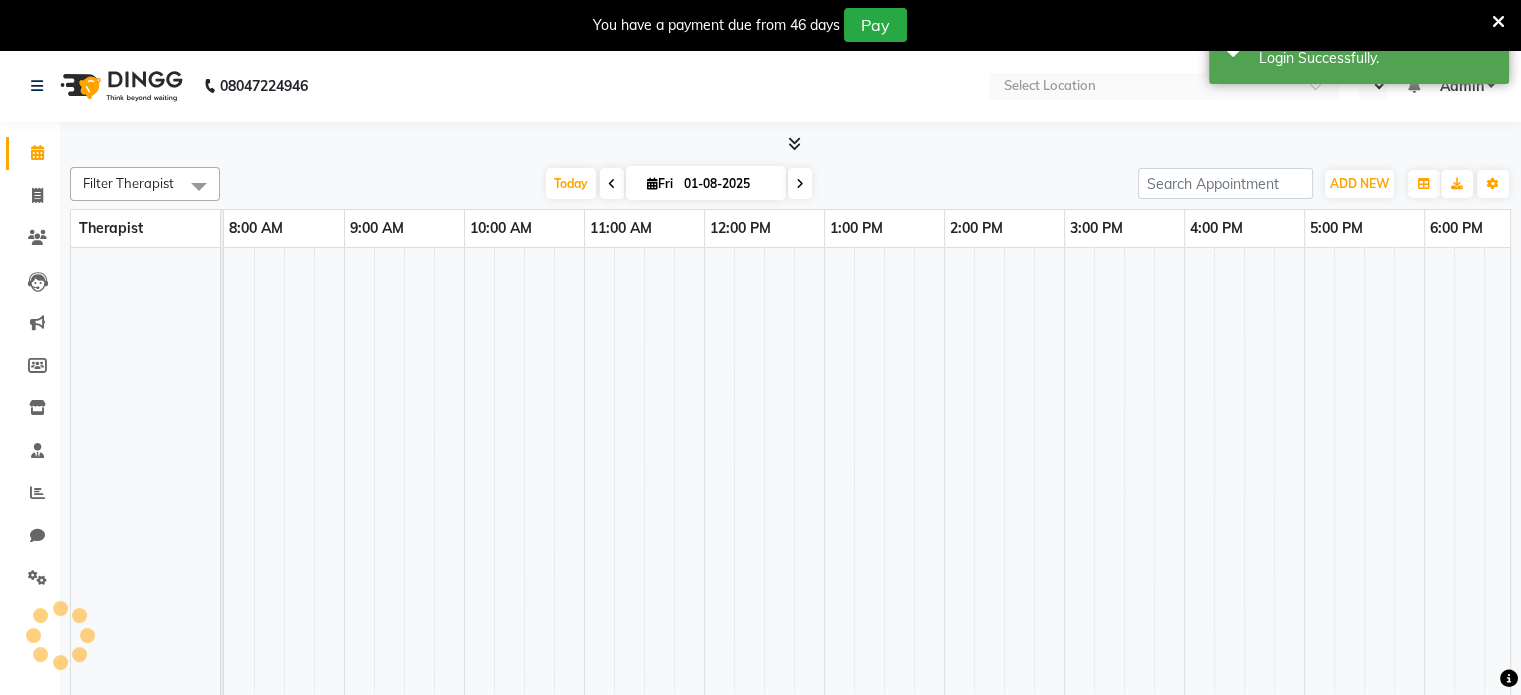 select on "en" 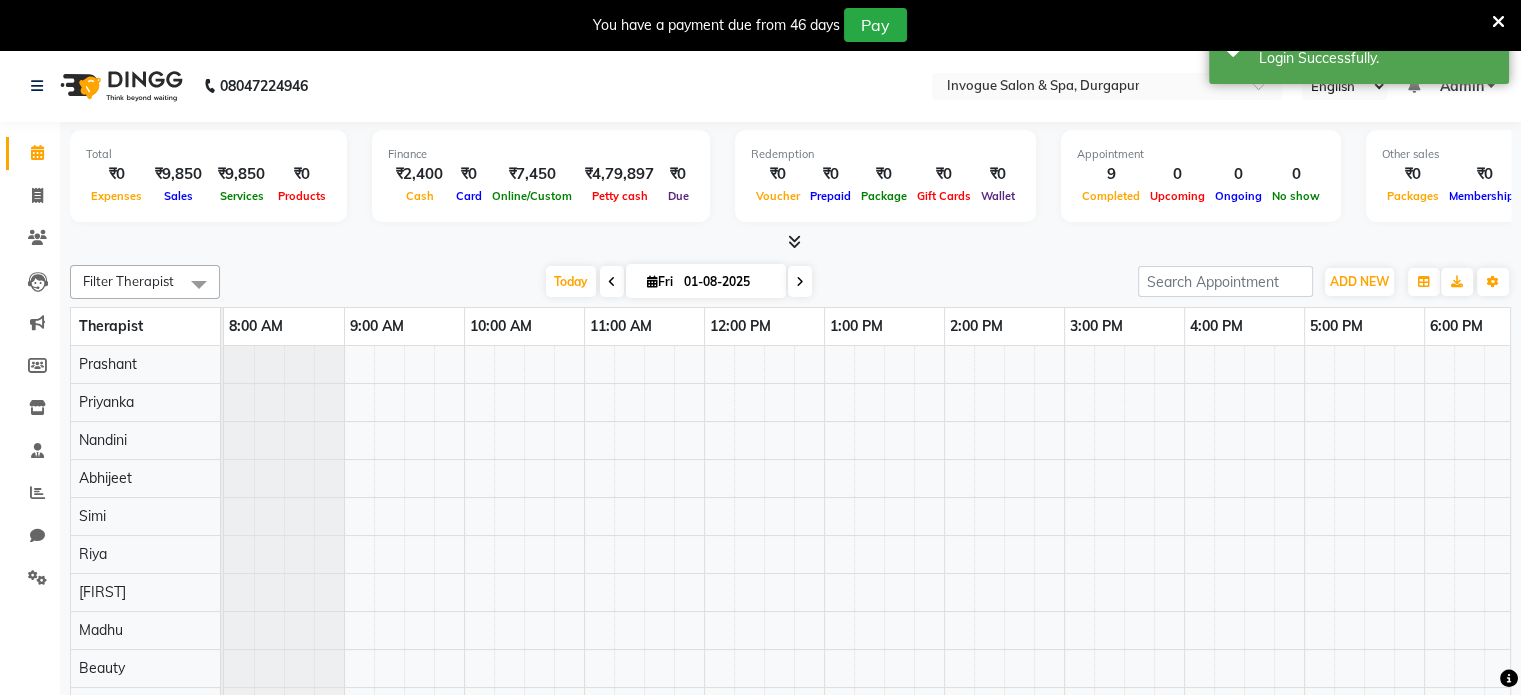 scroll, scrollTop: 0, scrollLeft: 276, axis: horizontal 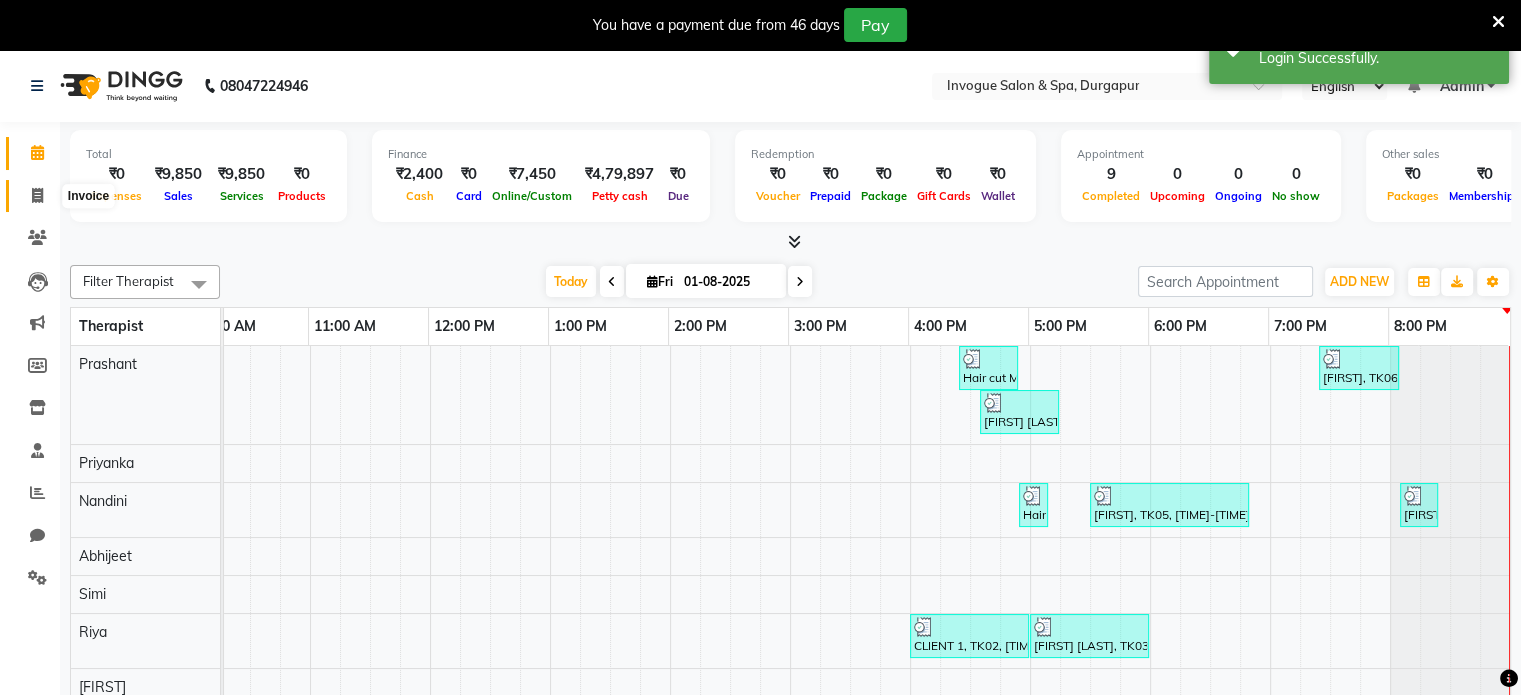 click 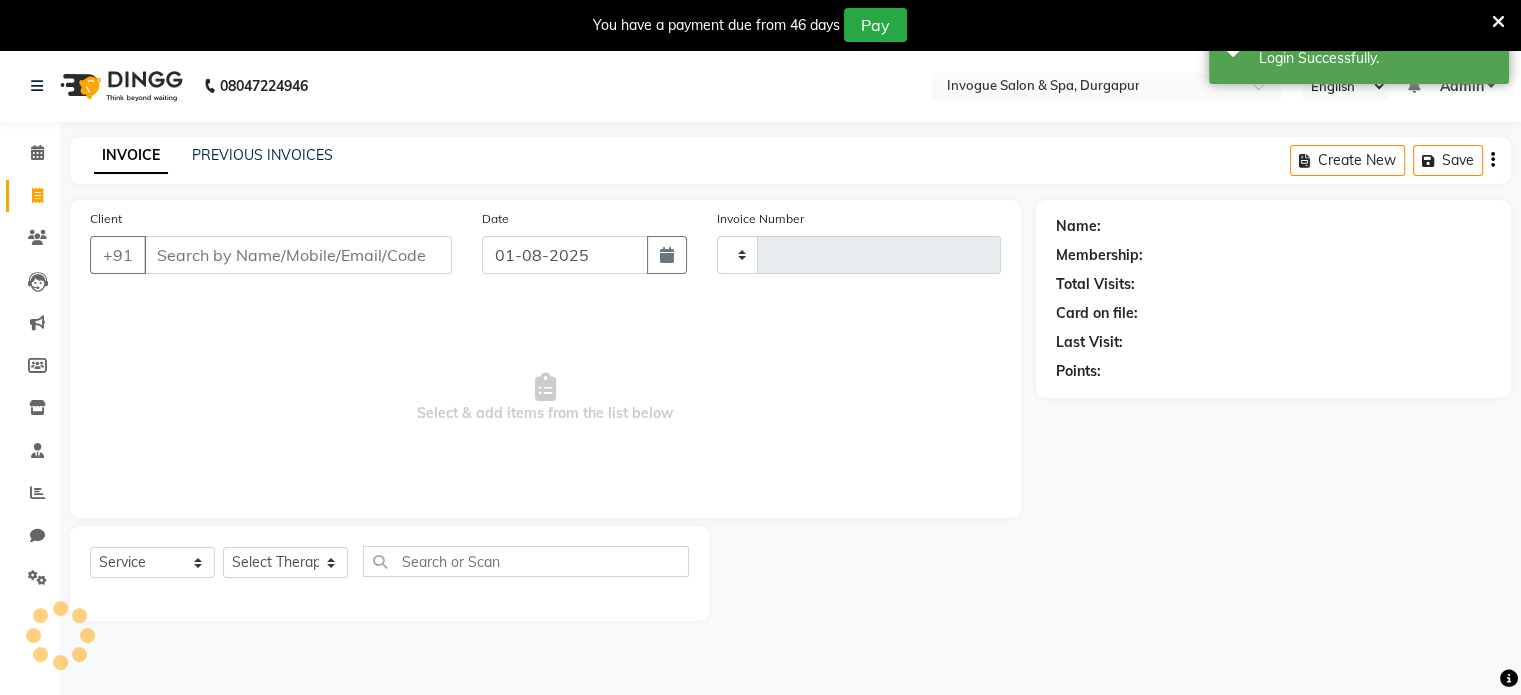 type on "0393" 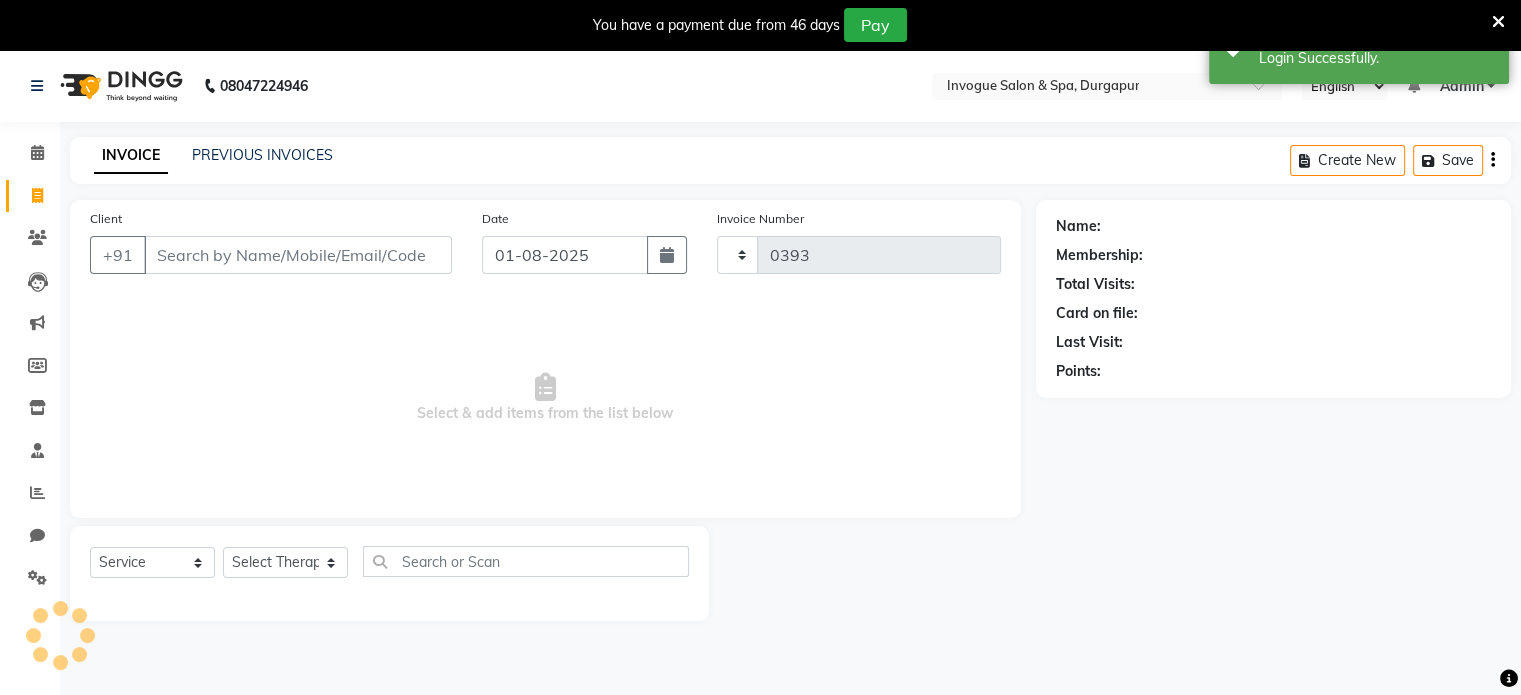 select on "8086" 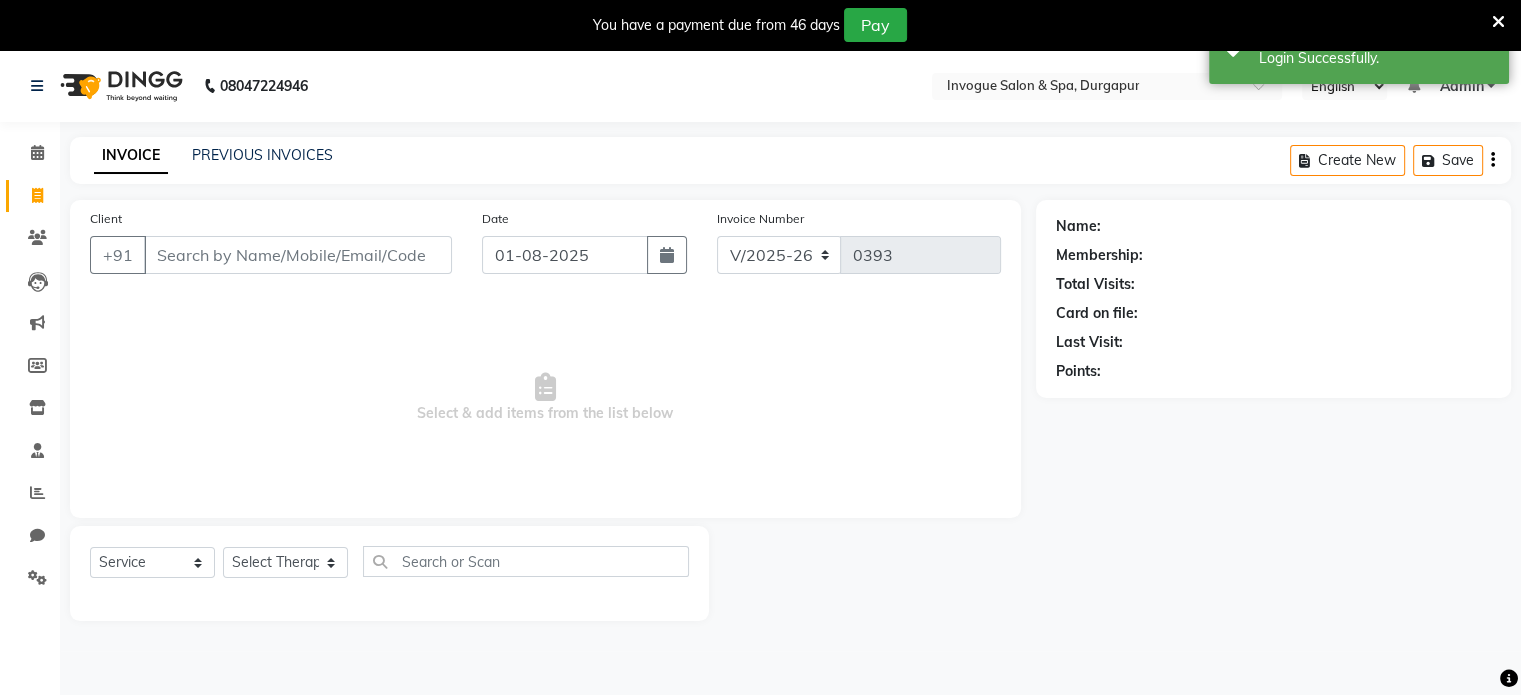 click on "Client" at bounding box center (298, 255) 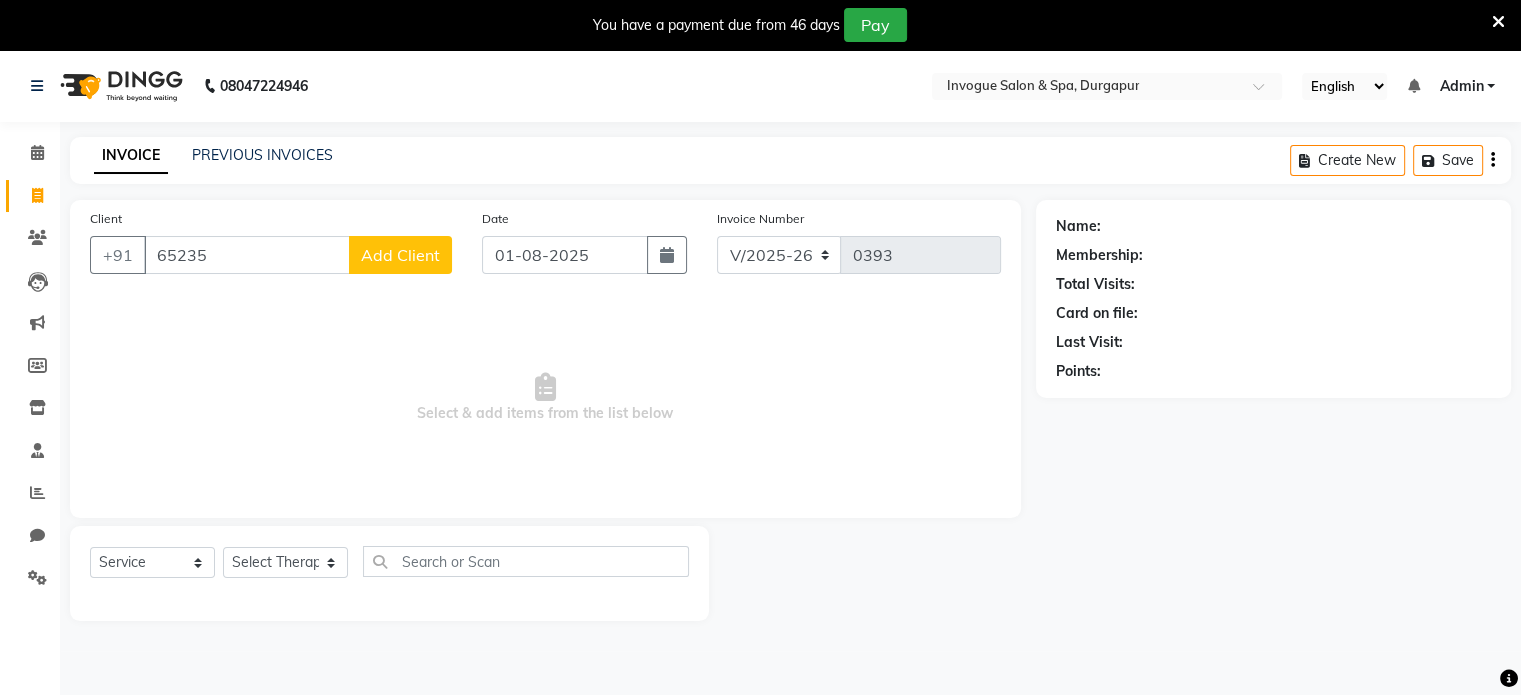 type on "65235" 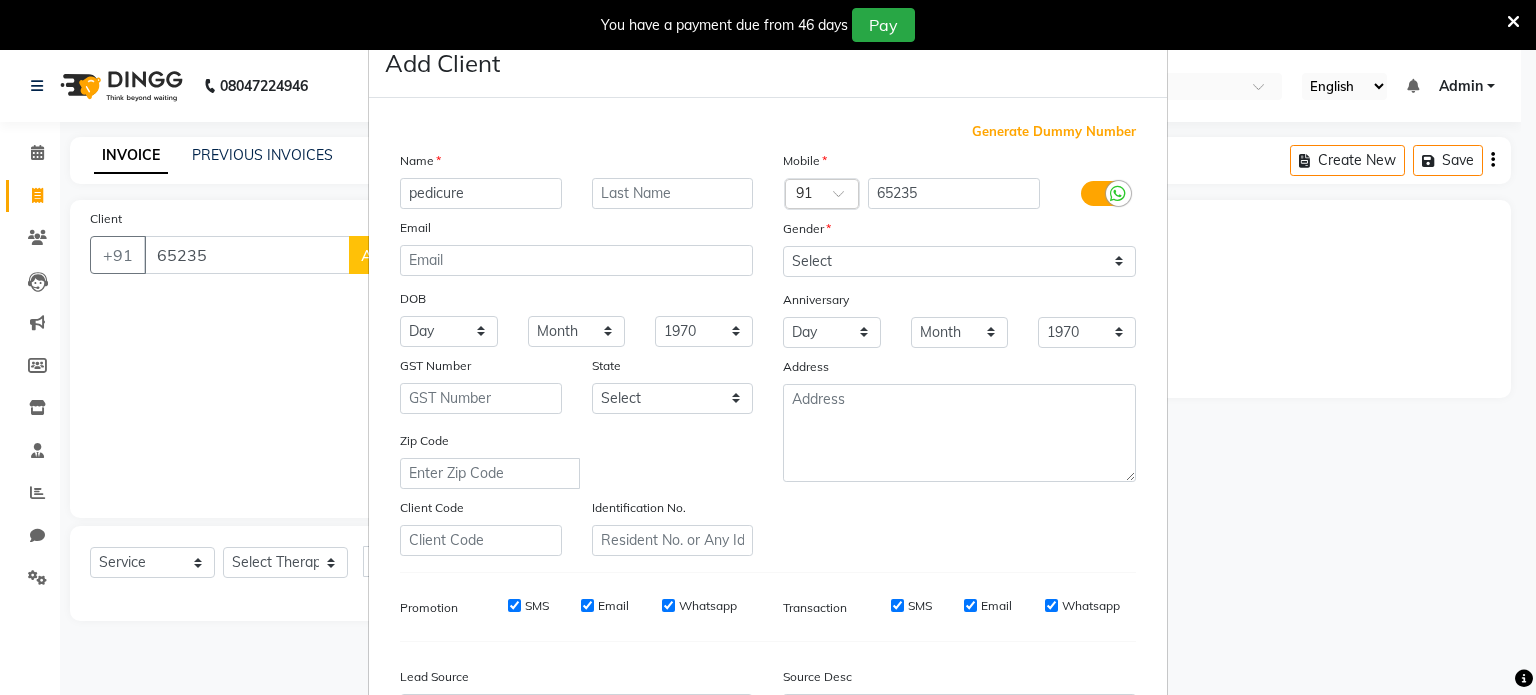 type on "pedicure" 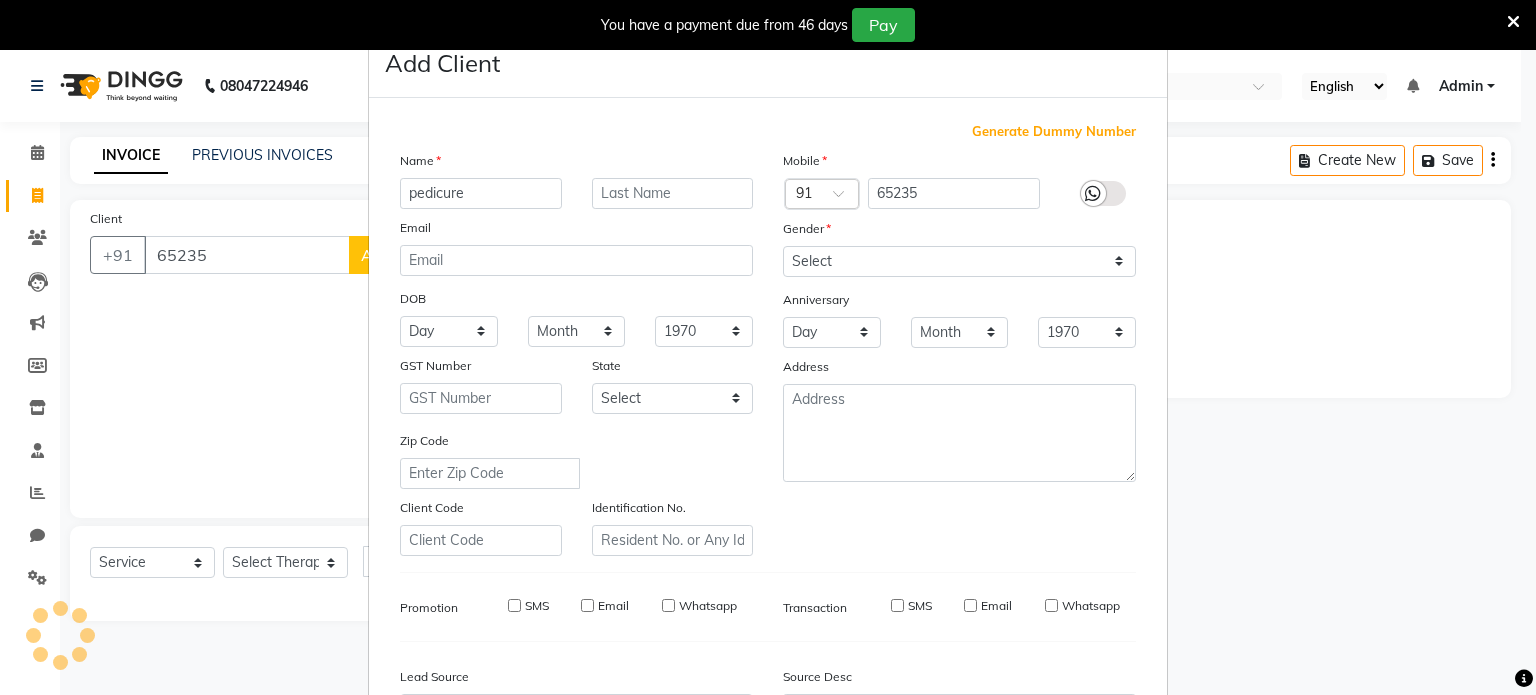type on "[NUMBER]" 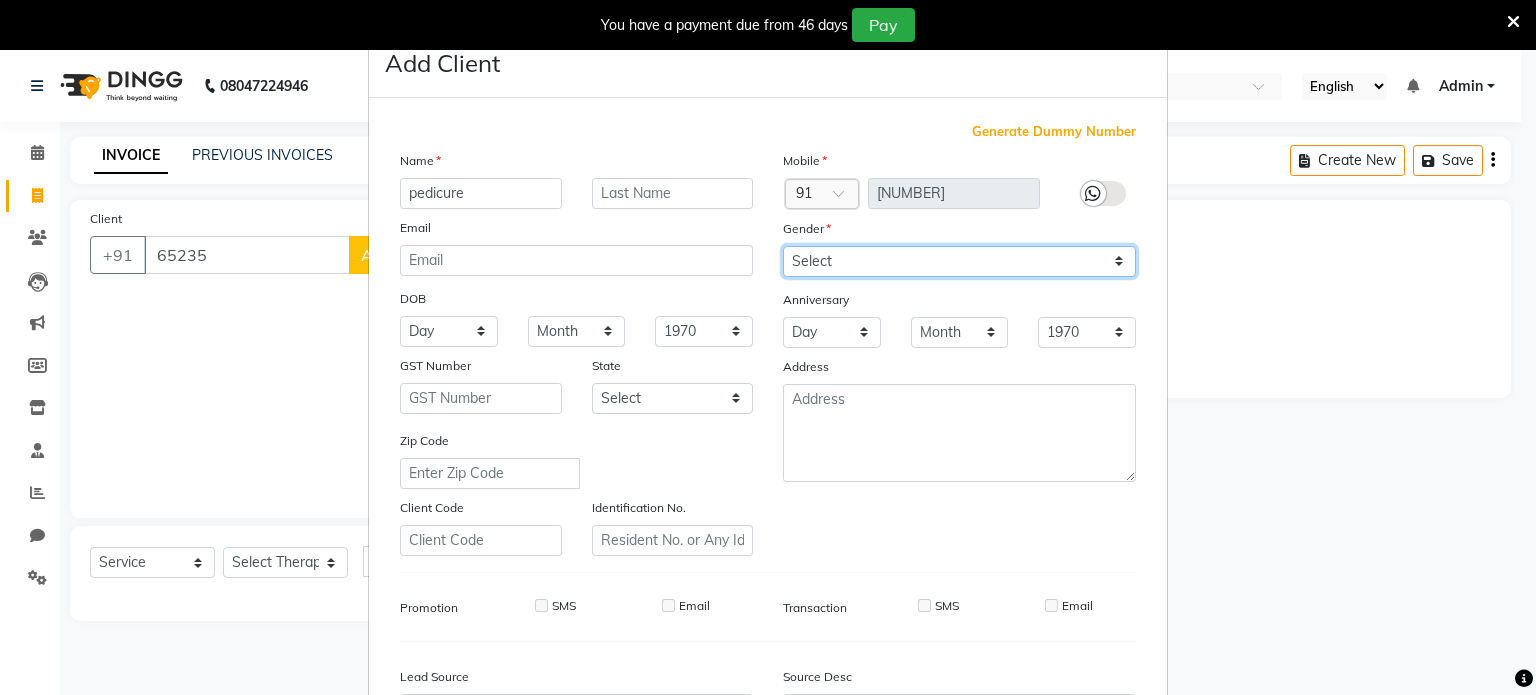 click on "Select Male Female Other Prefer Not To Say" at bounding box center [959, 261] 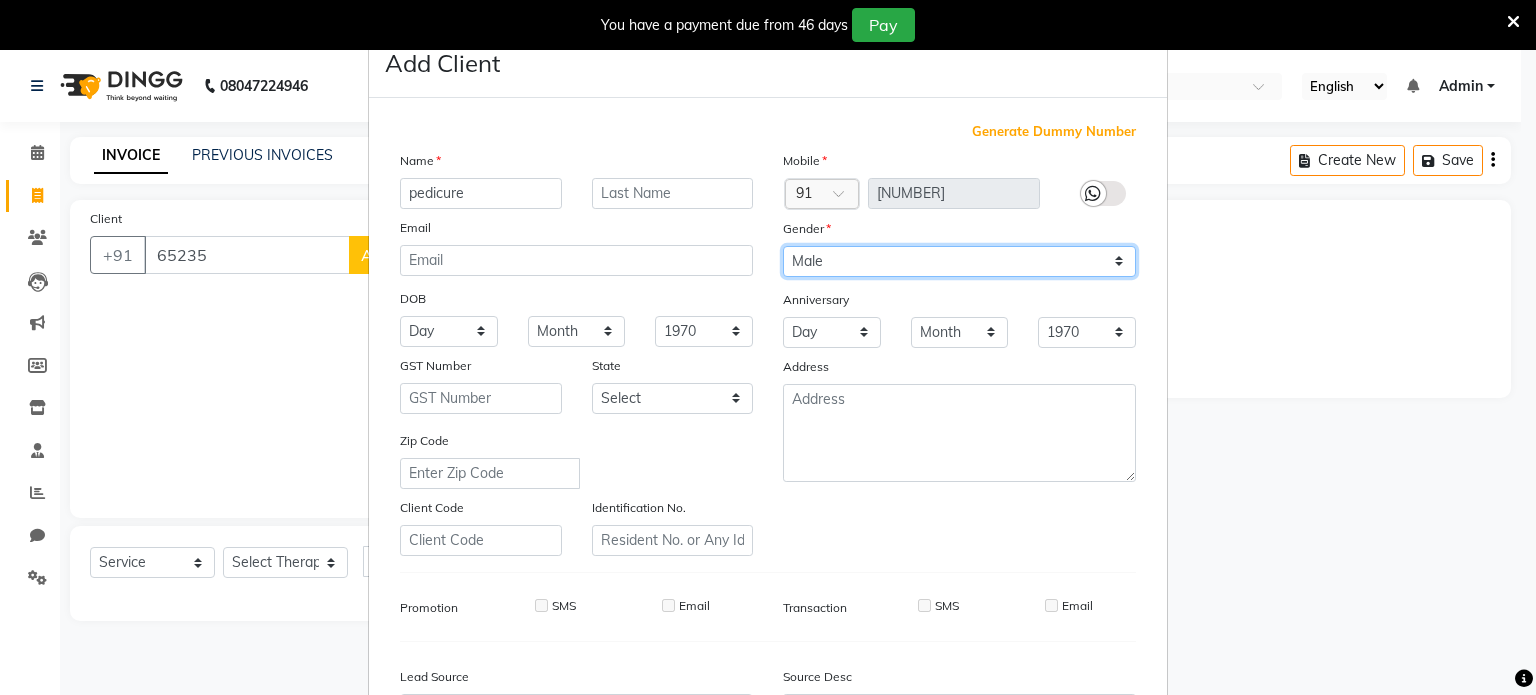 click on "Select Male Female Other Prefer Not To Say" at bounding box center [959, 261] 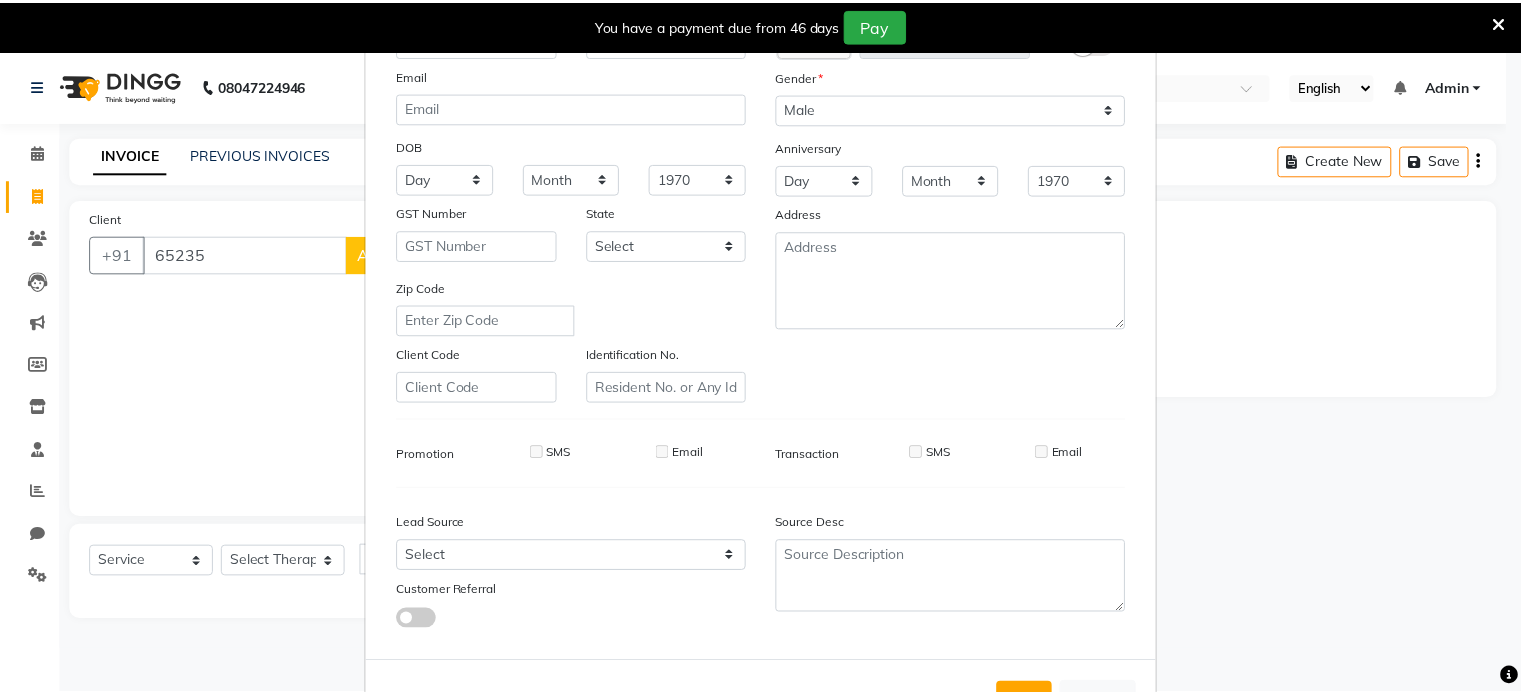 scroll, scrollTop: 237, scrollLeft: 0, axis: vertical 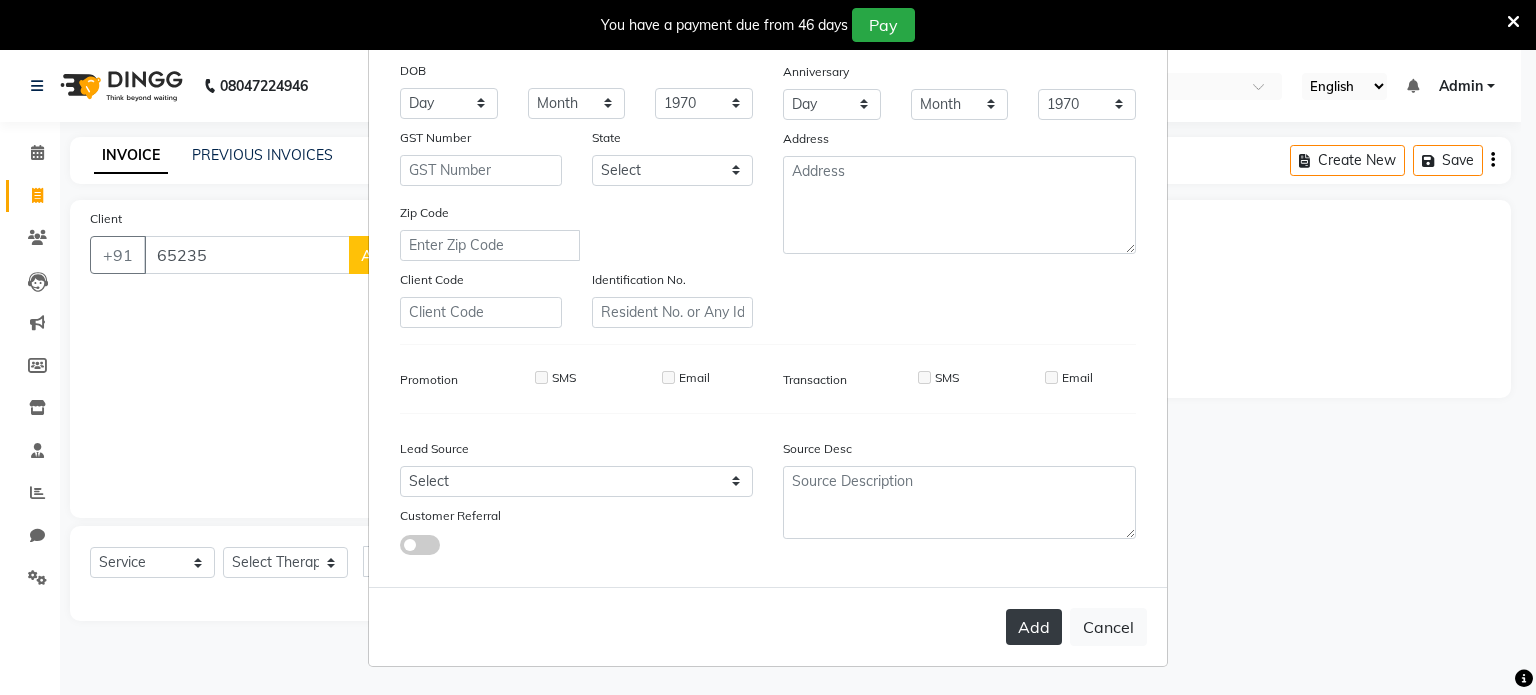 click on "Add" at bounding box center [1034, 627] 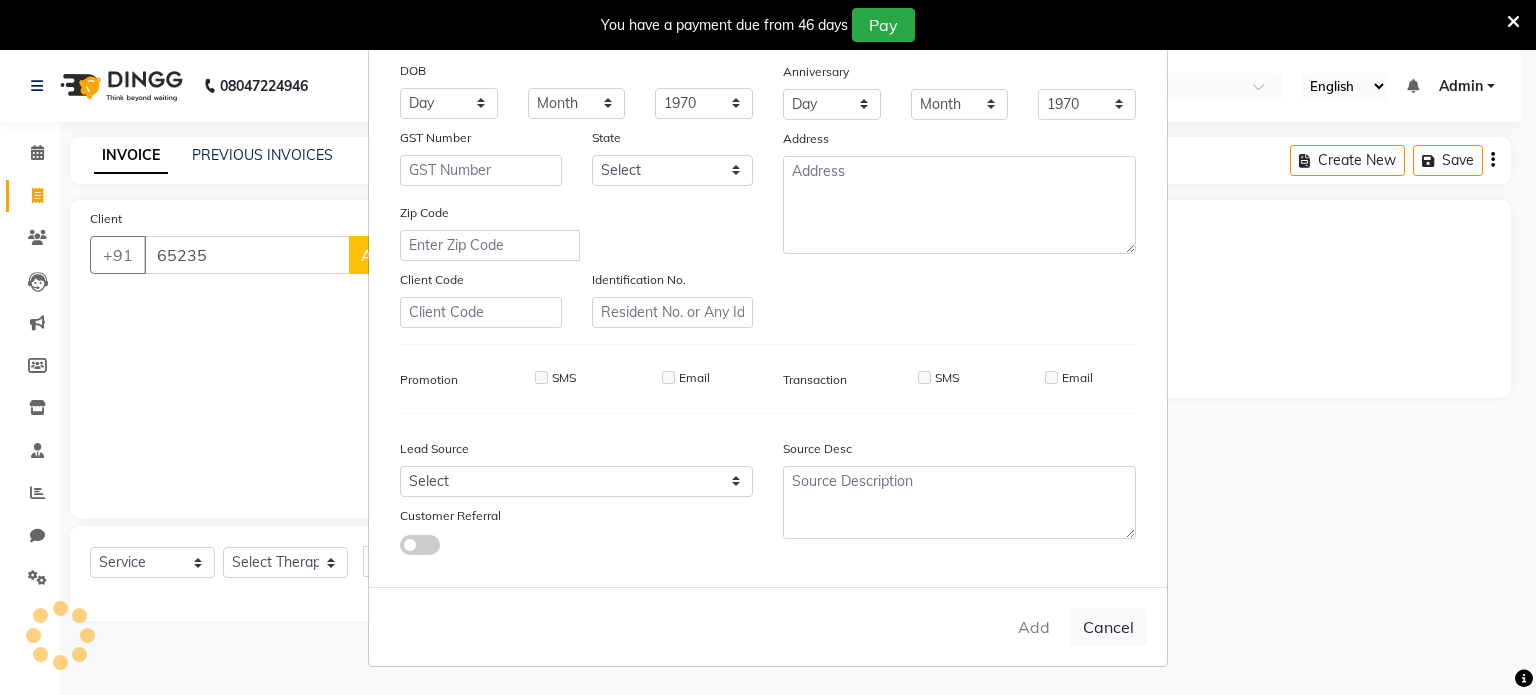 type on "[NUMBER]" 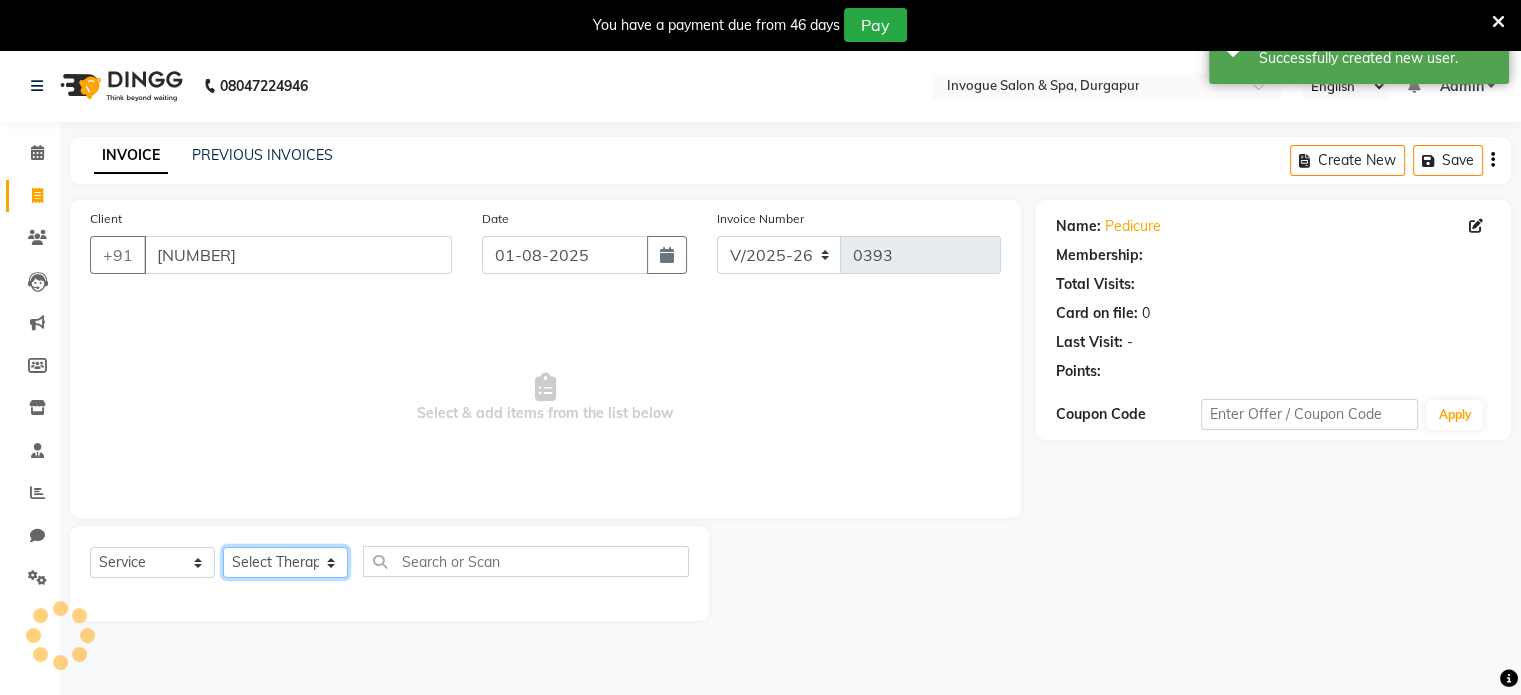 click on "Select Therapist [FIRST] [FIRST] [FIRST] [FIRST] [FIRST] [FIRST] ( Spa Therapist ) [FIRST]" 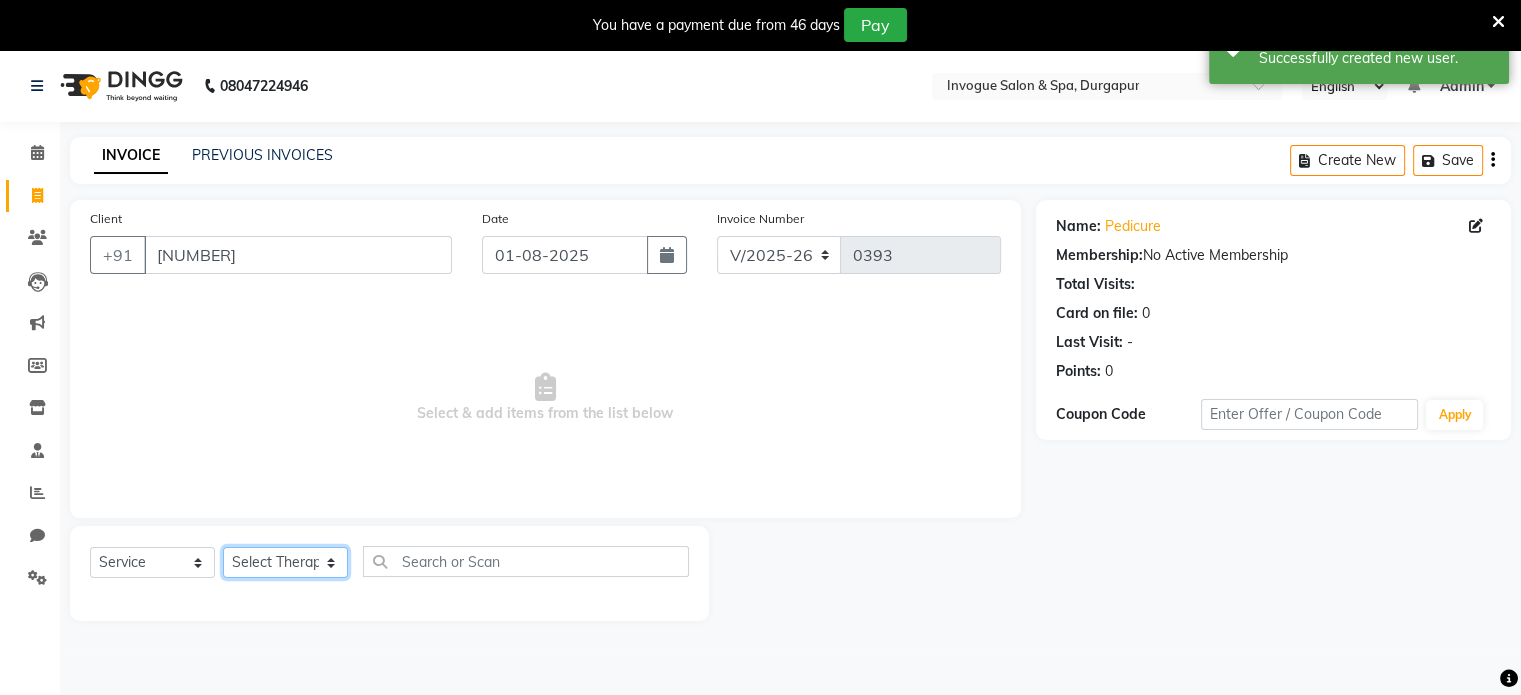 select on "75000" 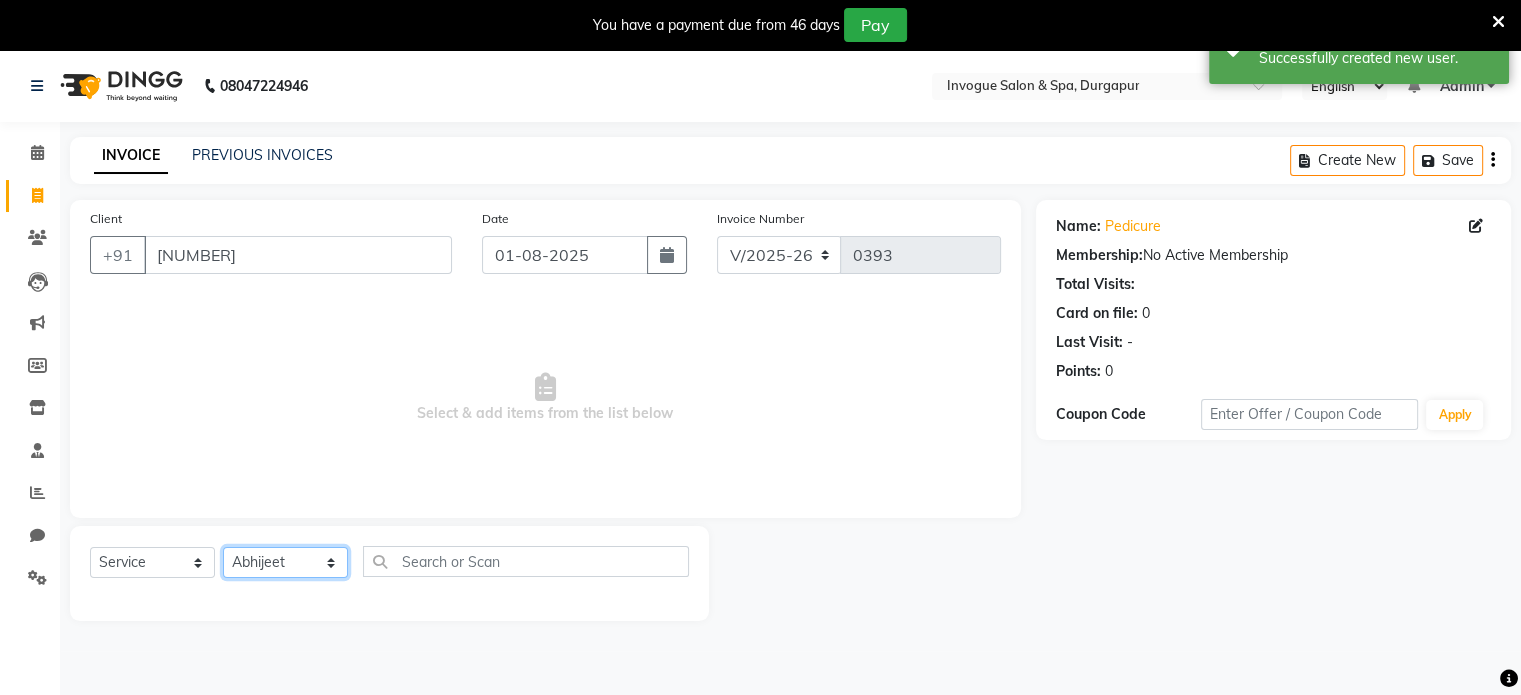 click on "Select Therapist [FIRST] [FIRST] [FIRST] [FIRST] [FIRST] [FIRST] ( Spa Therapist ) [FIRST]" 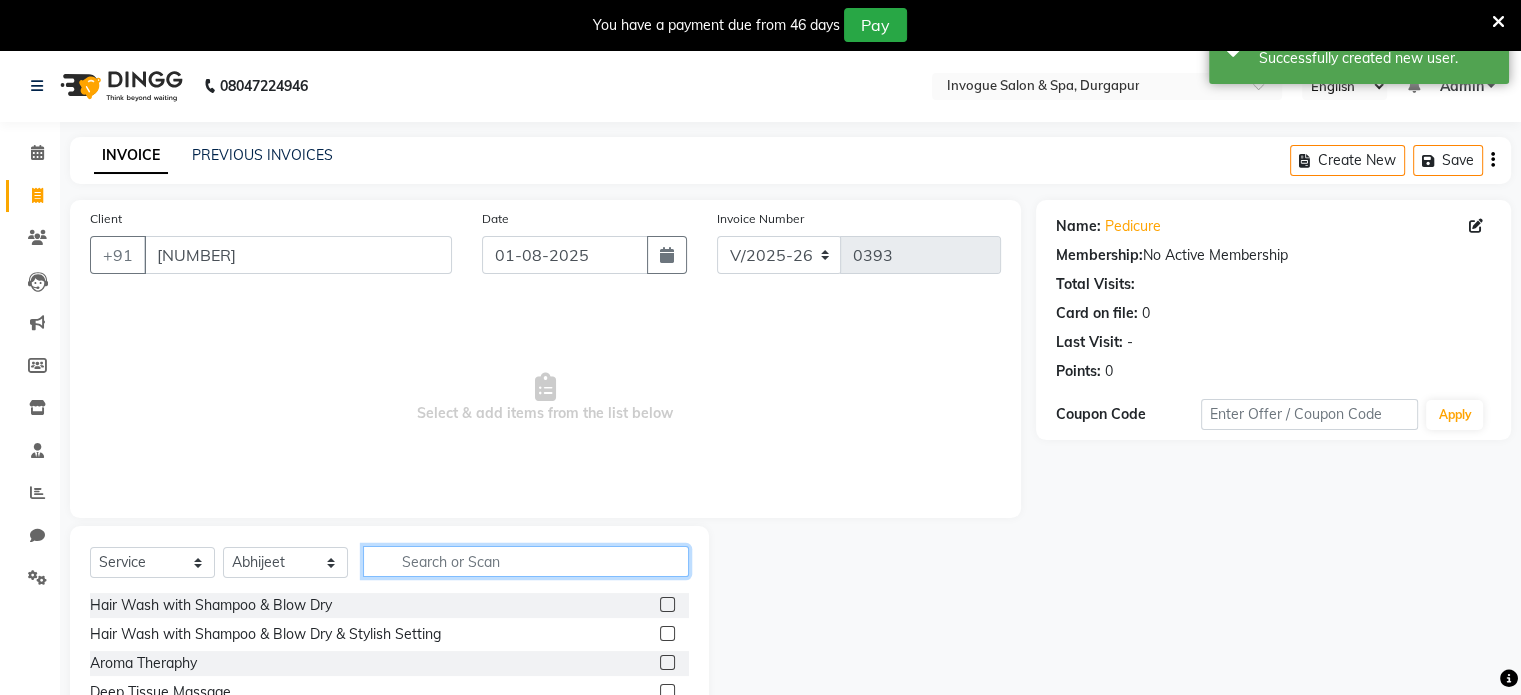 click 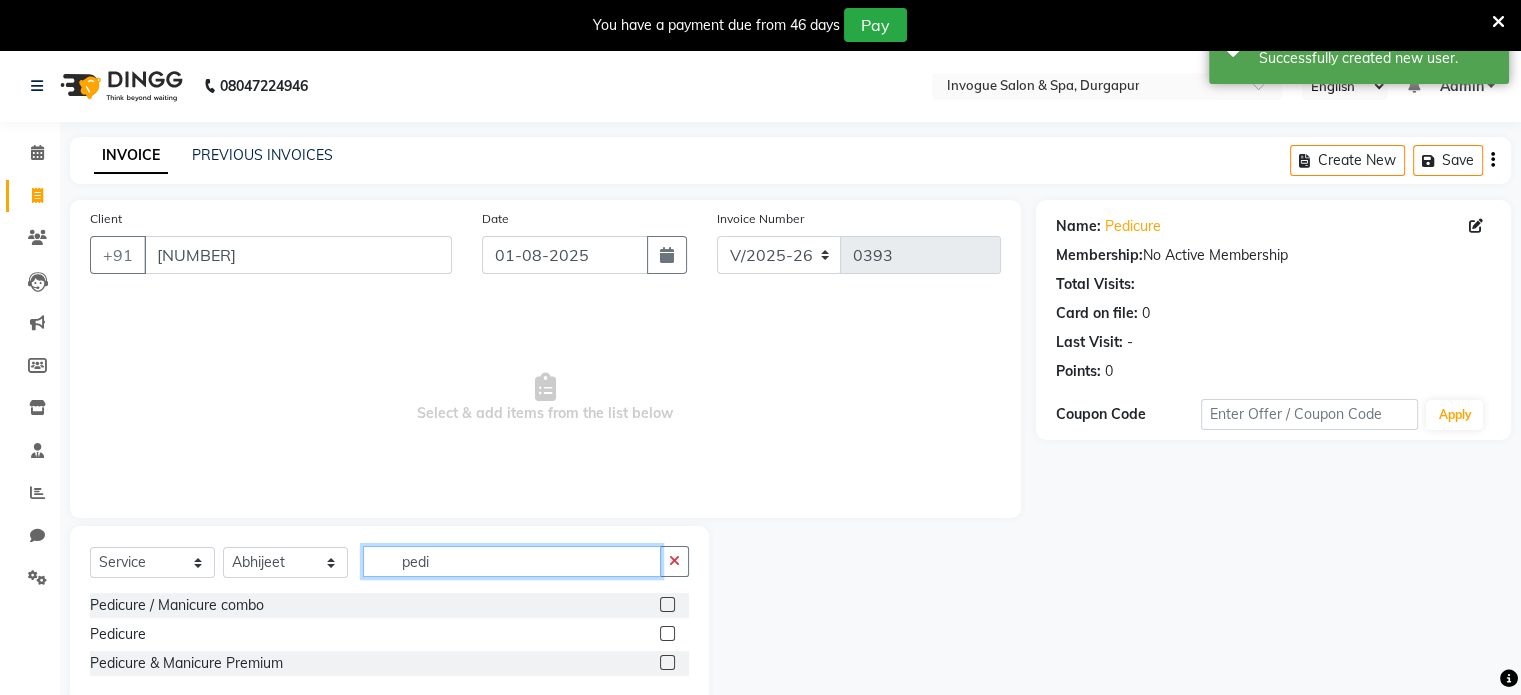 type on "pedi" 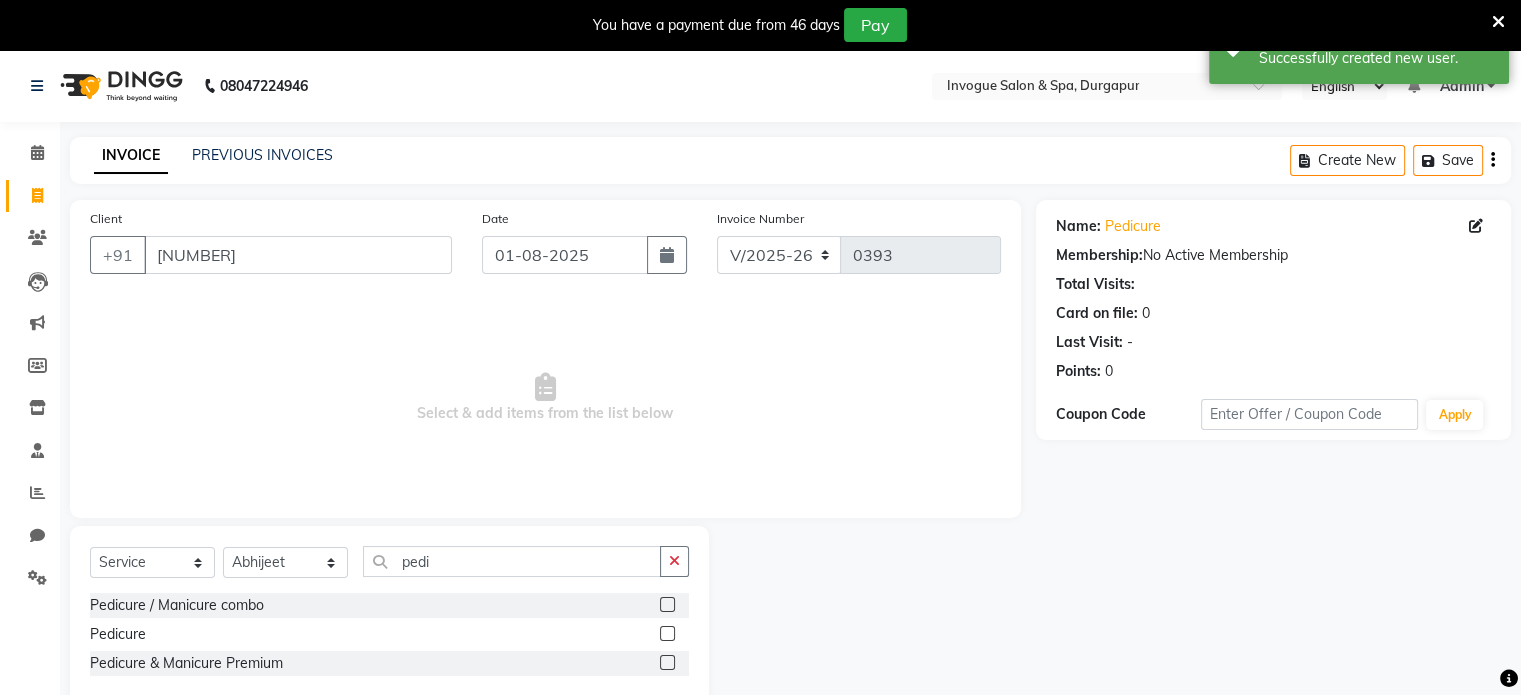 click 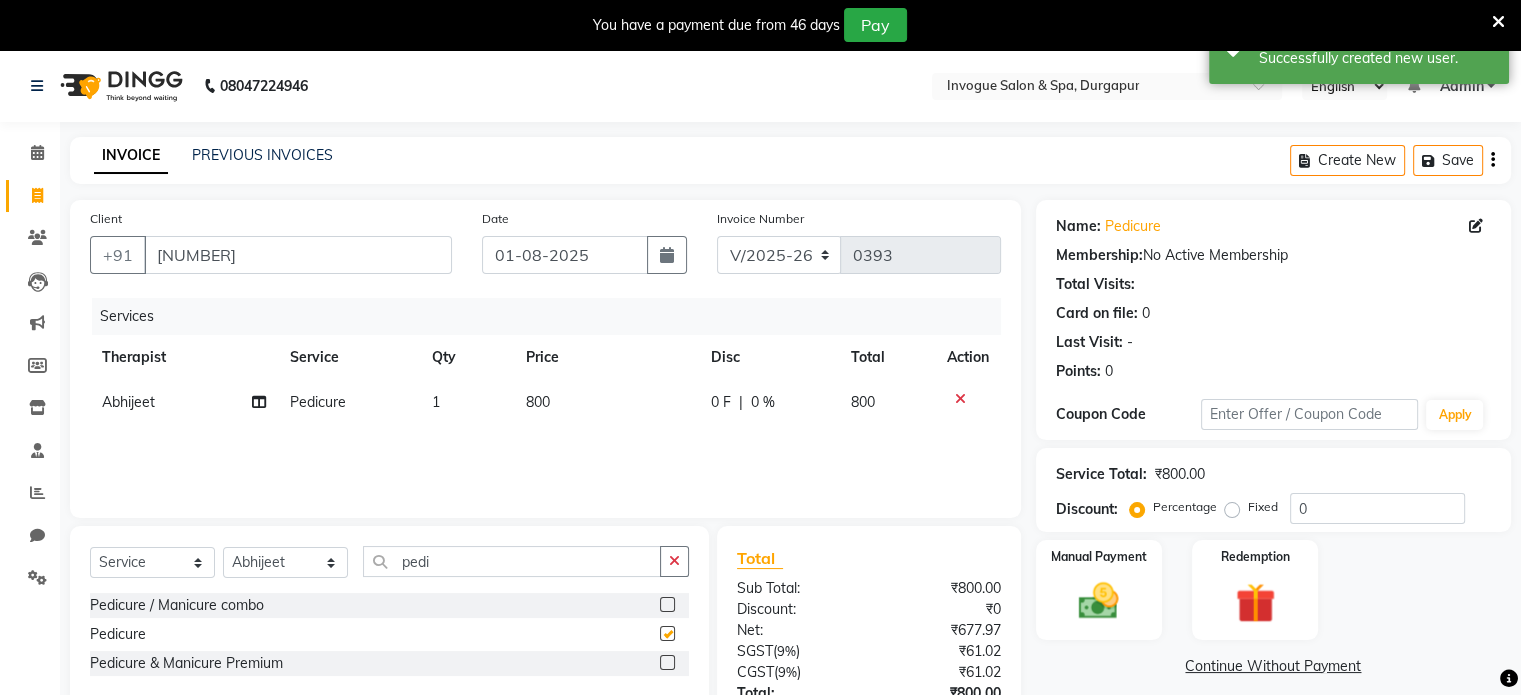 checkbox on "false" 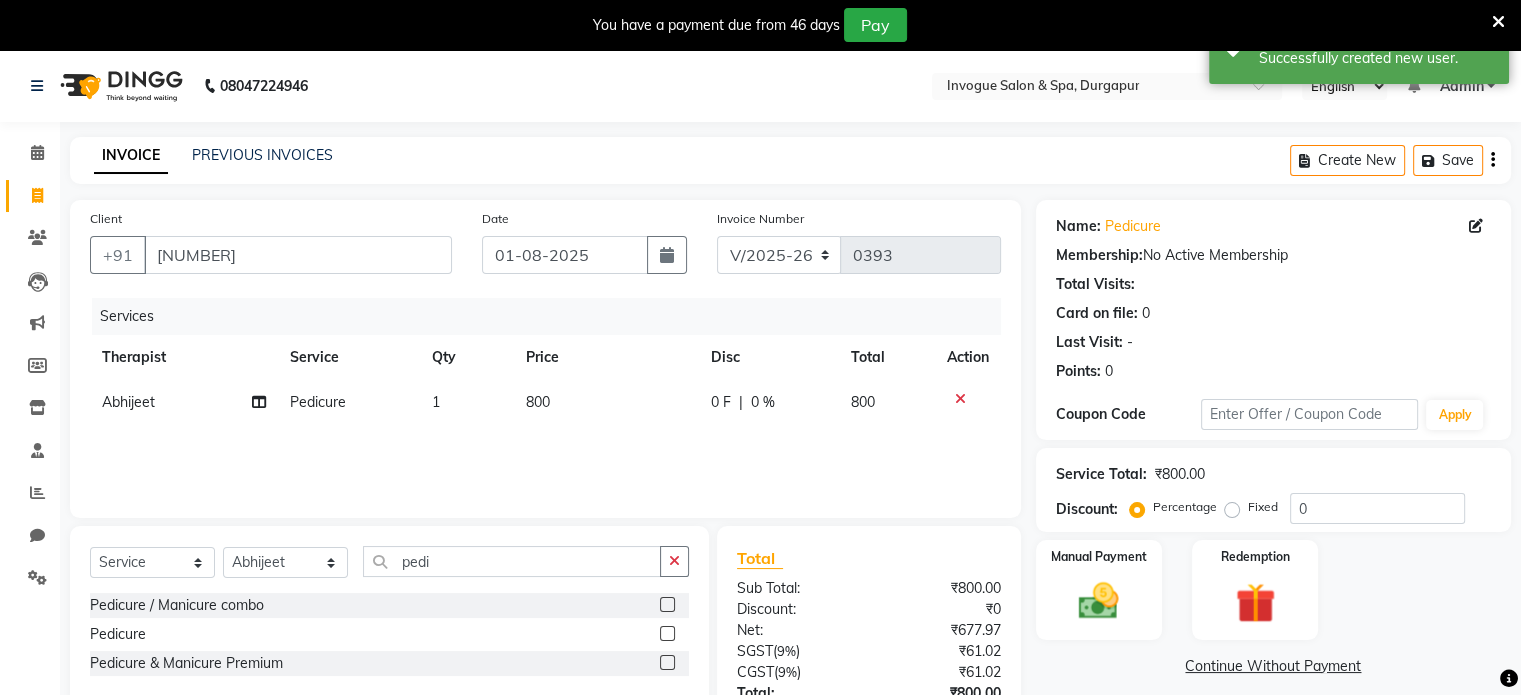 click on "Fixed" 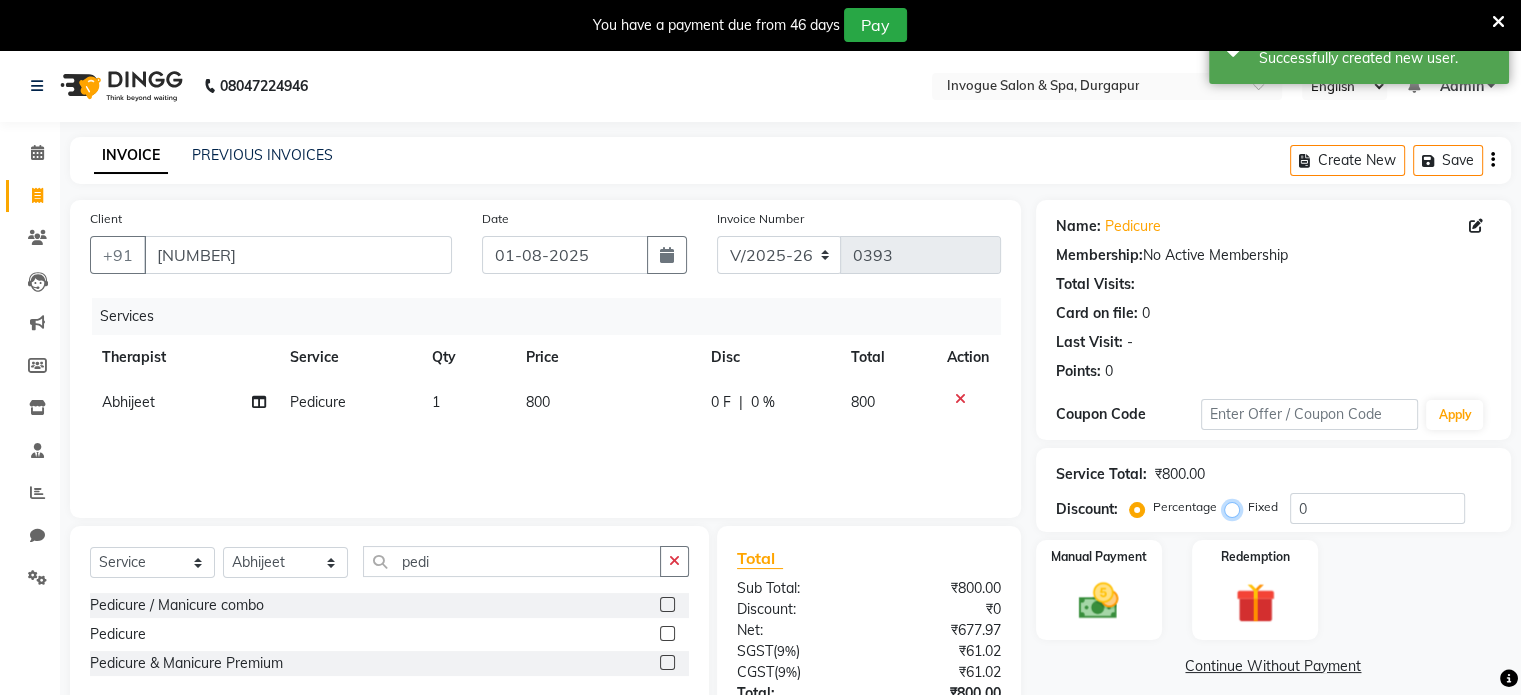 click on "Fixed" at bounding box center (1236, 507) 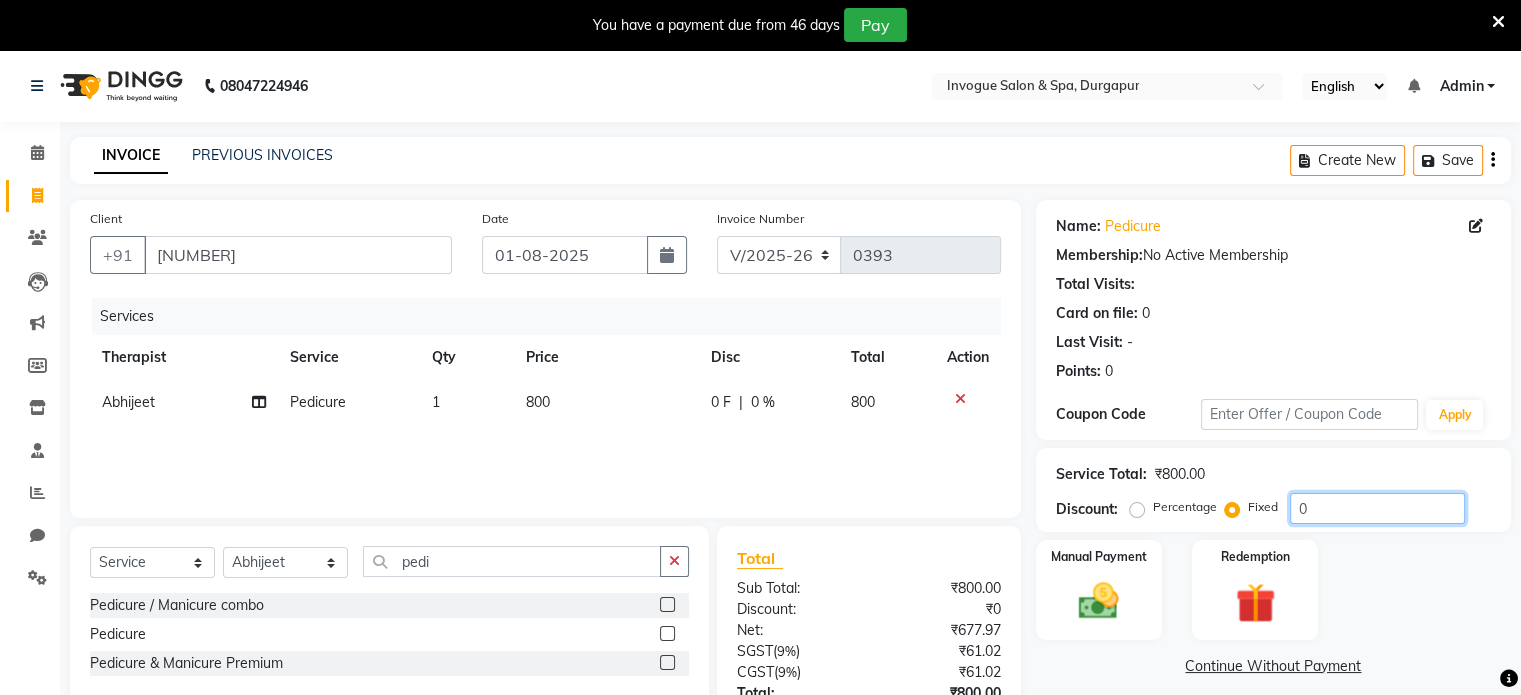 click on "0" 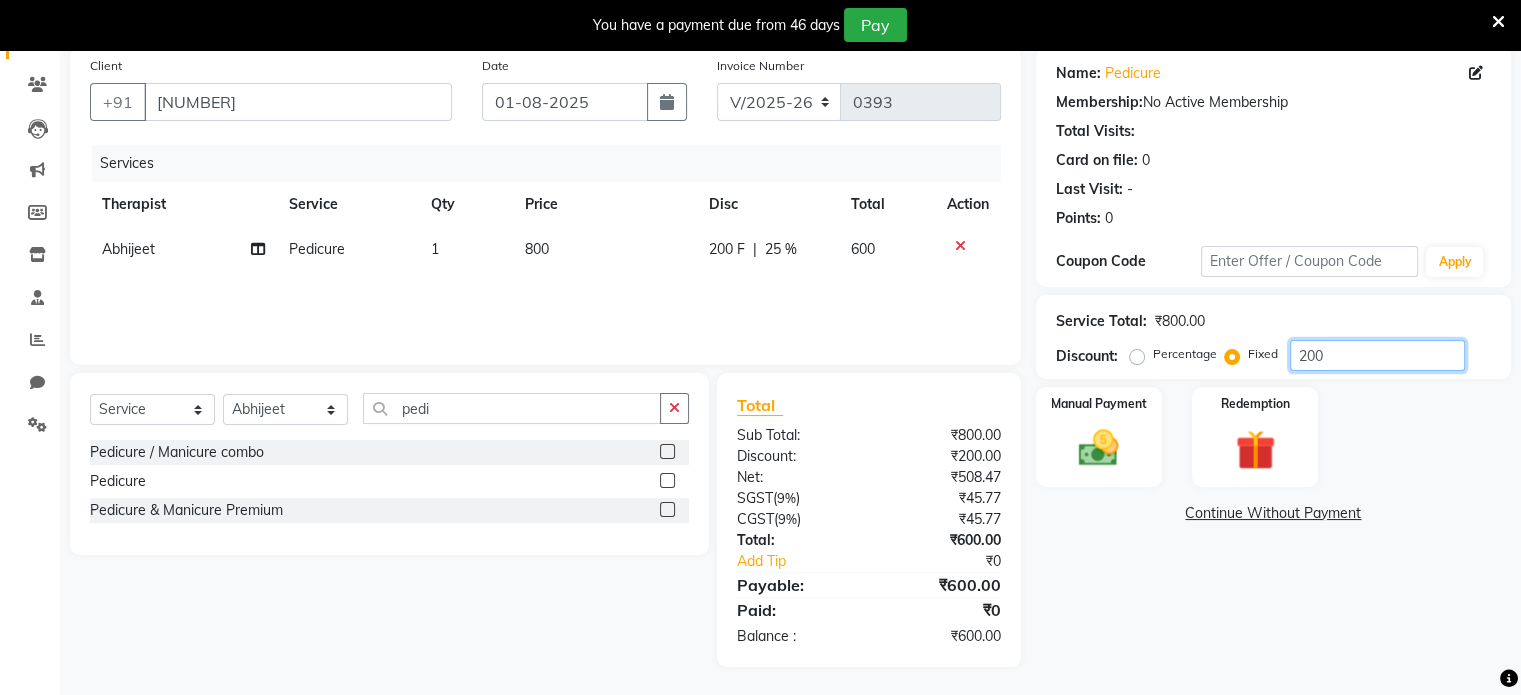 scroll, scrollTop: 155, scrollLeft: 0, axis: vertical 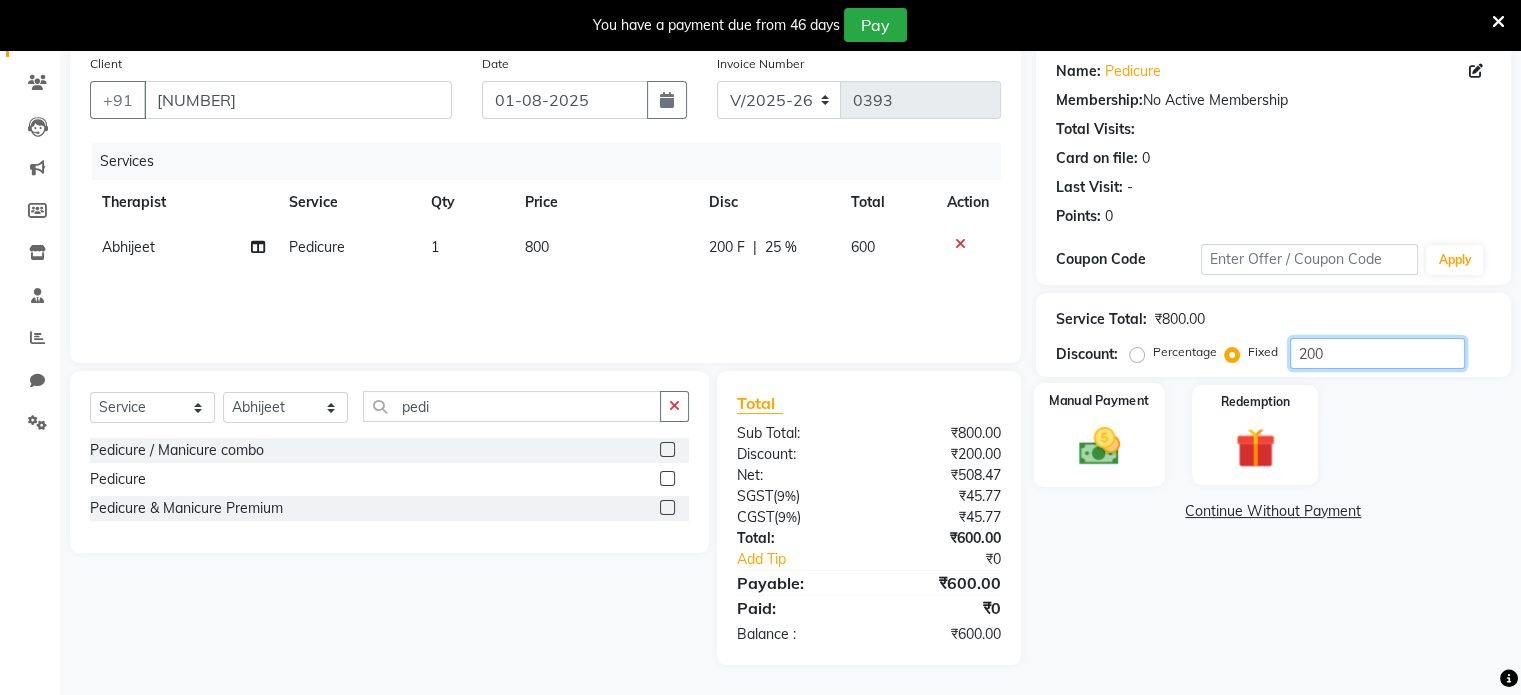 type on "200" 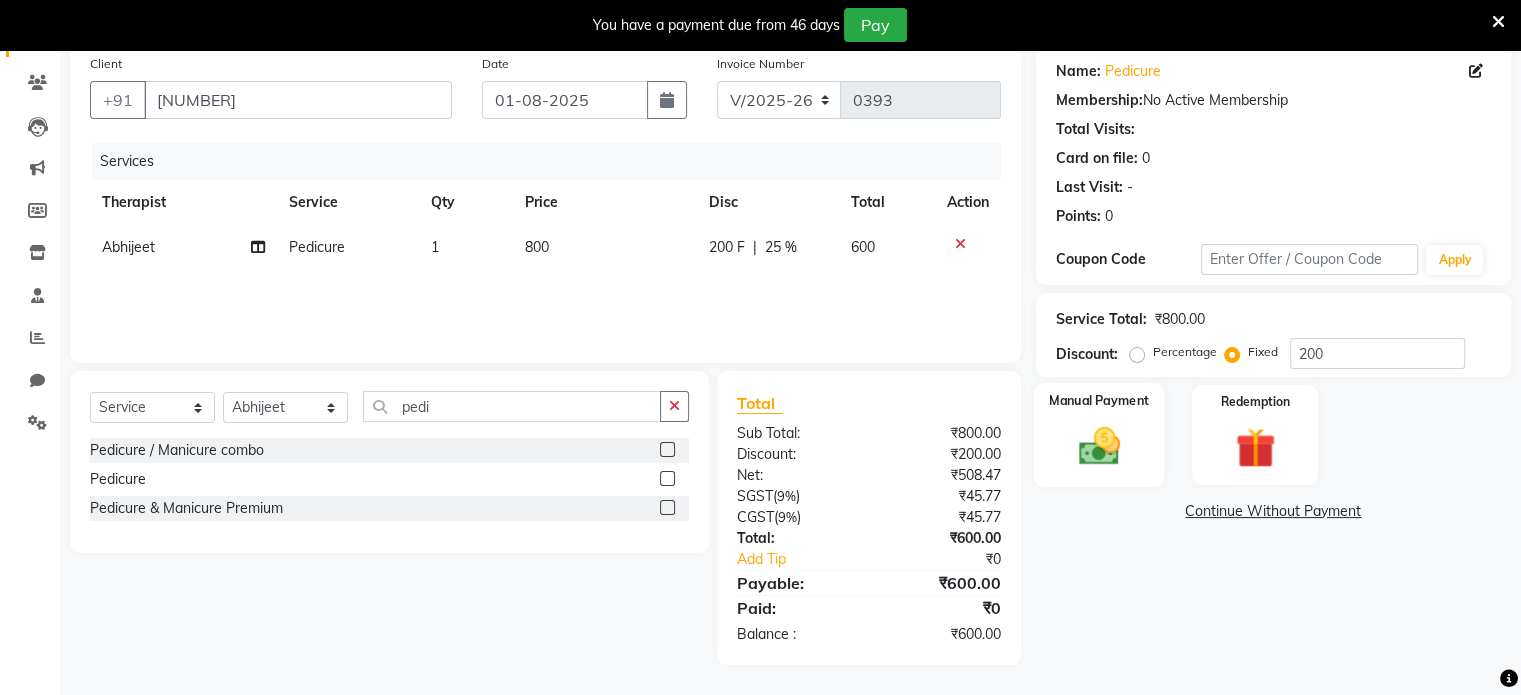 click 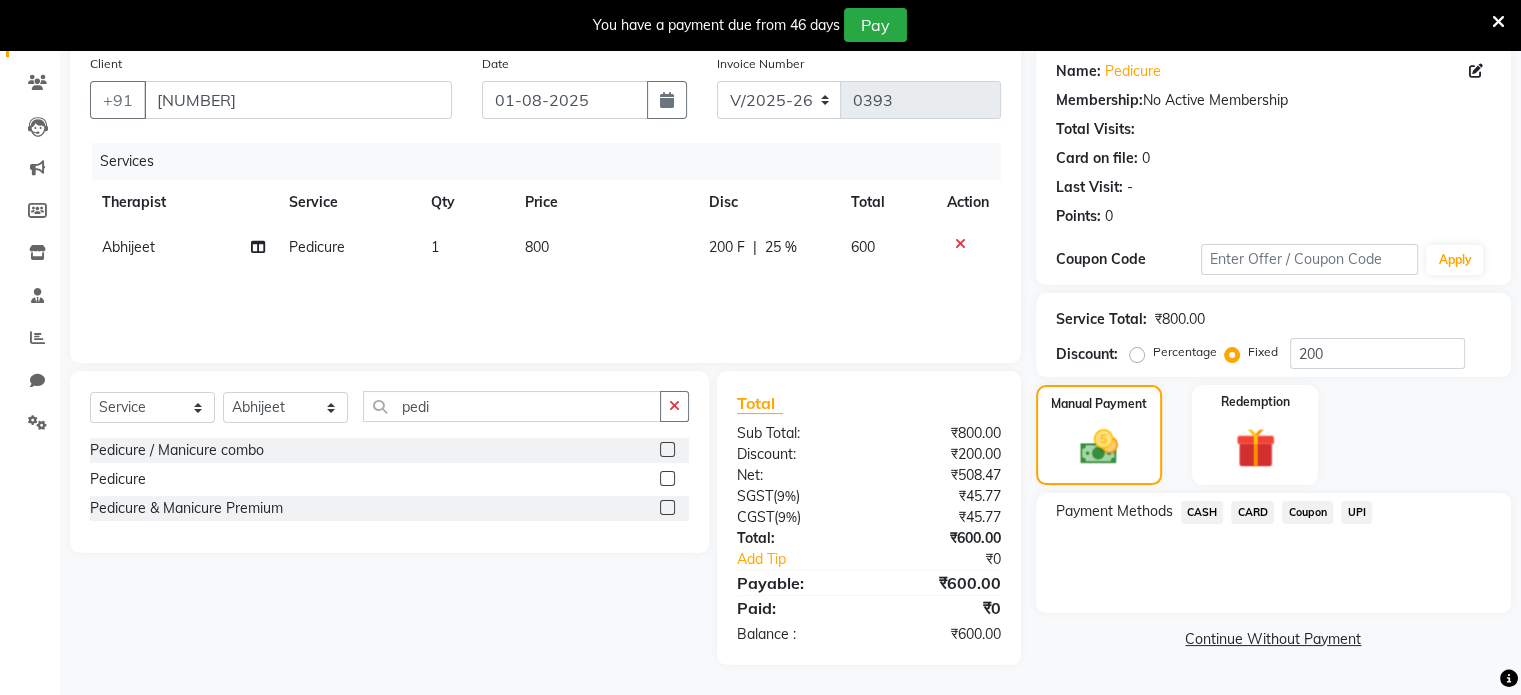 click on "UPI" 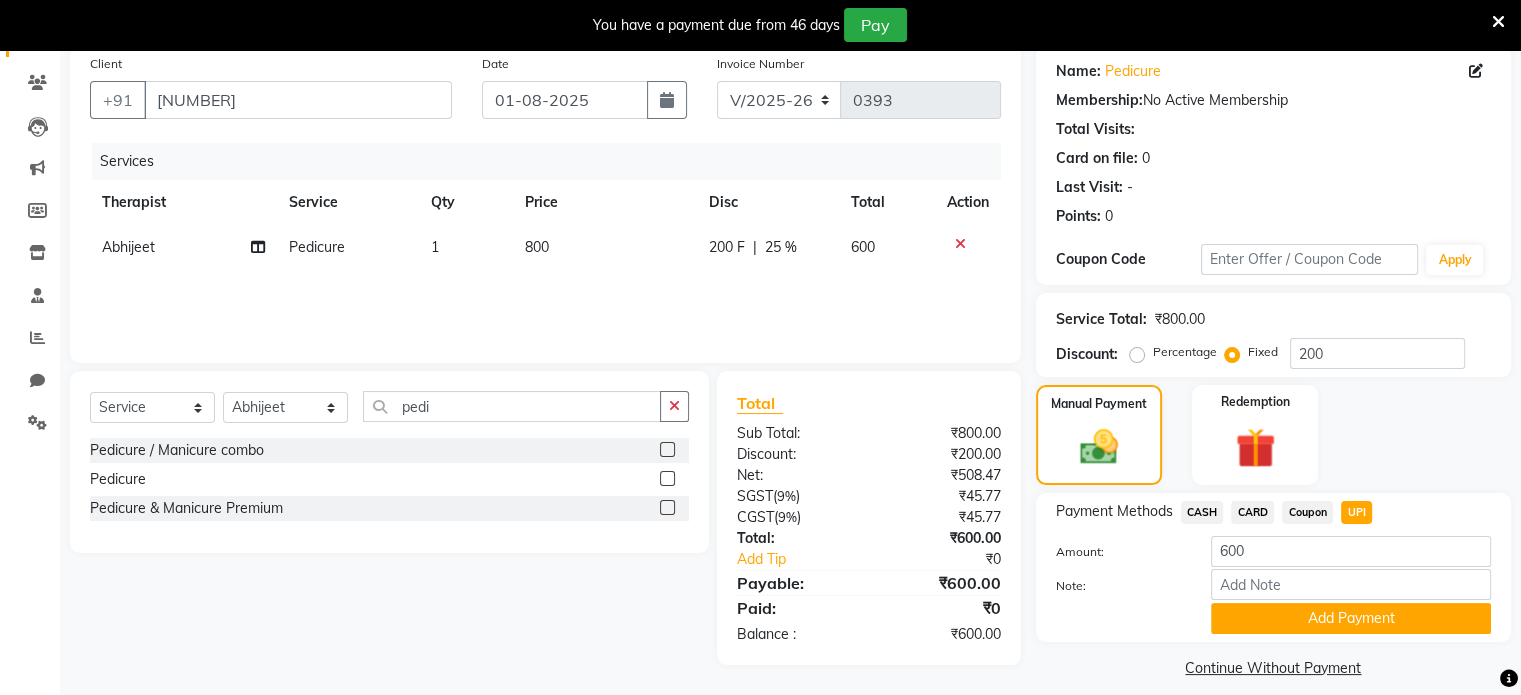 scroll, scrollTop: 174, scrollLeft: 0, axis: vertical 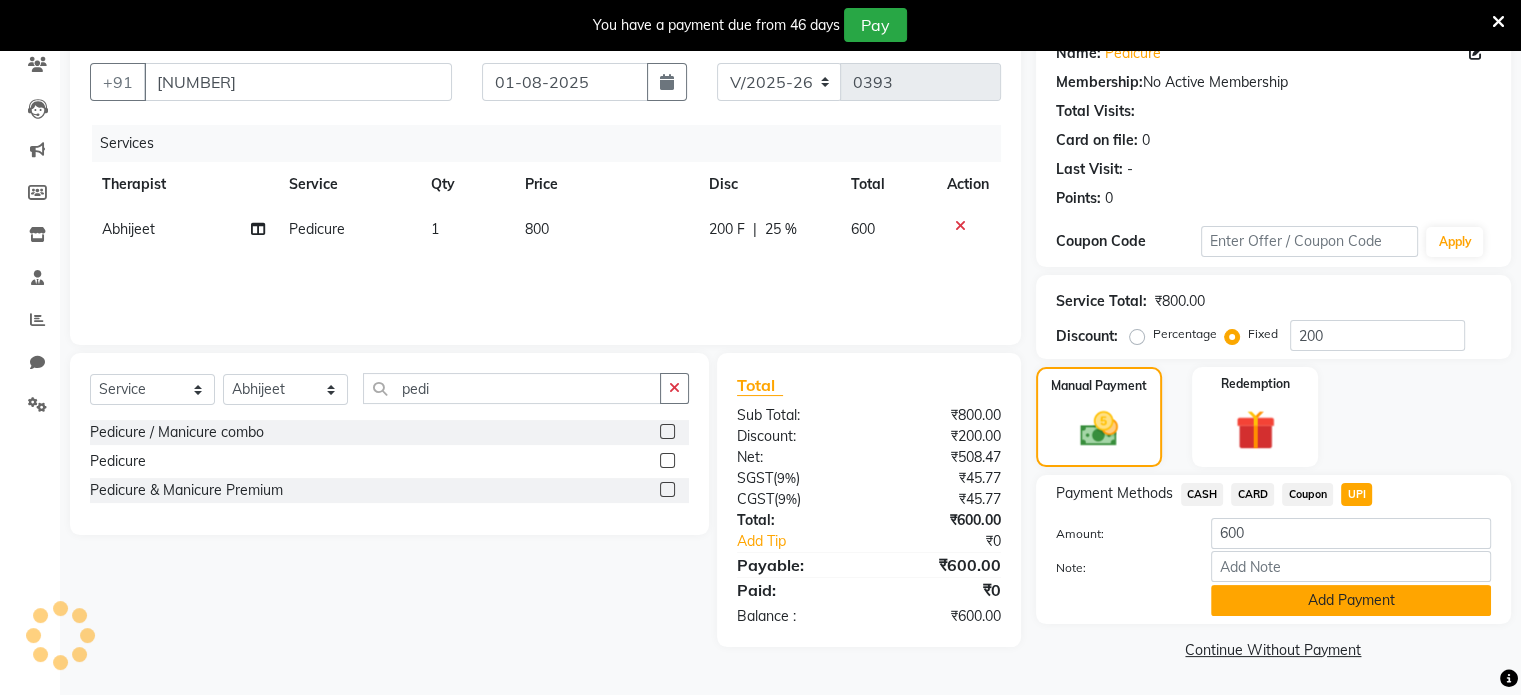 click on "Add Payment" 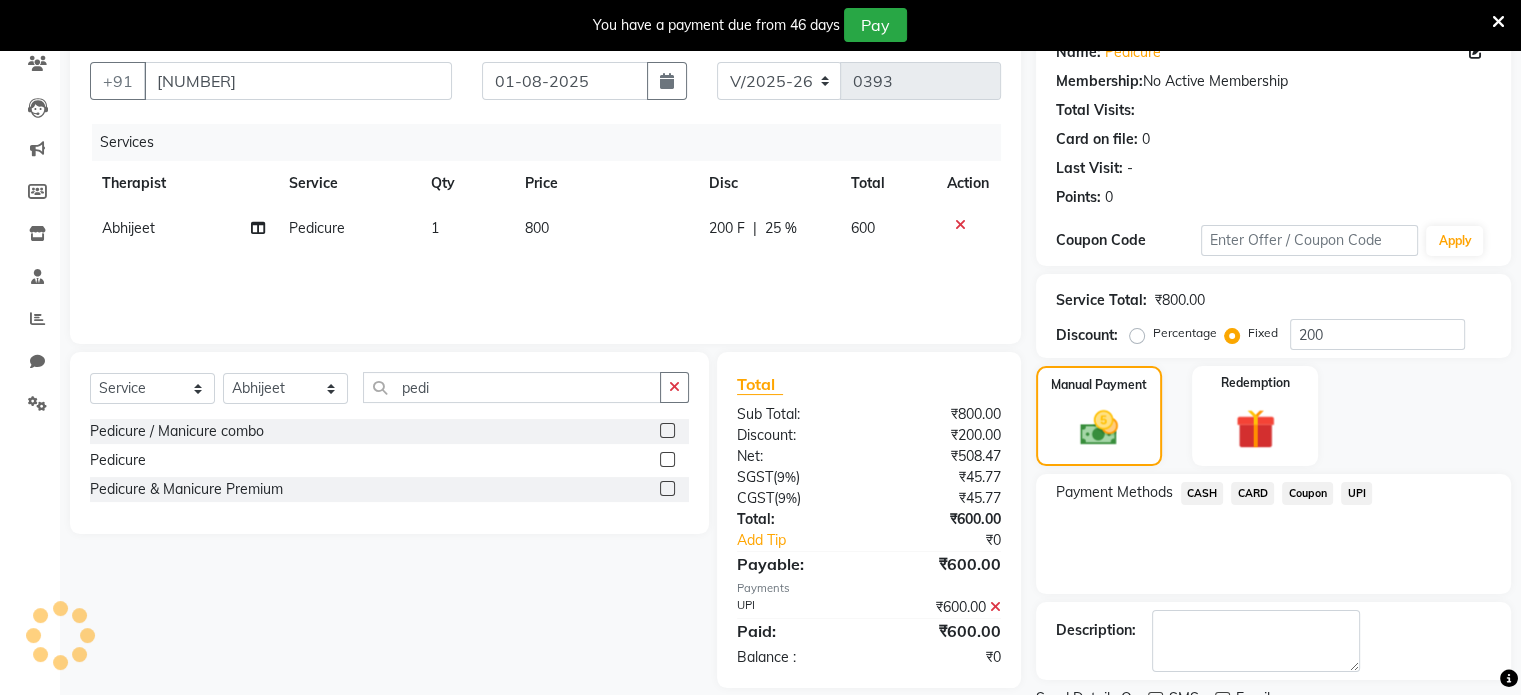 scroll, scrollTop: 255, scrollLeft: 0, axis: vertical 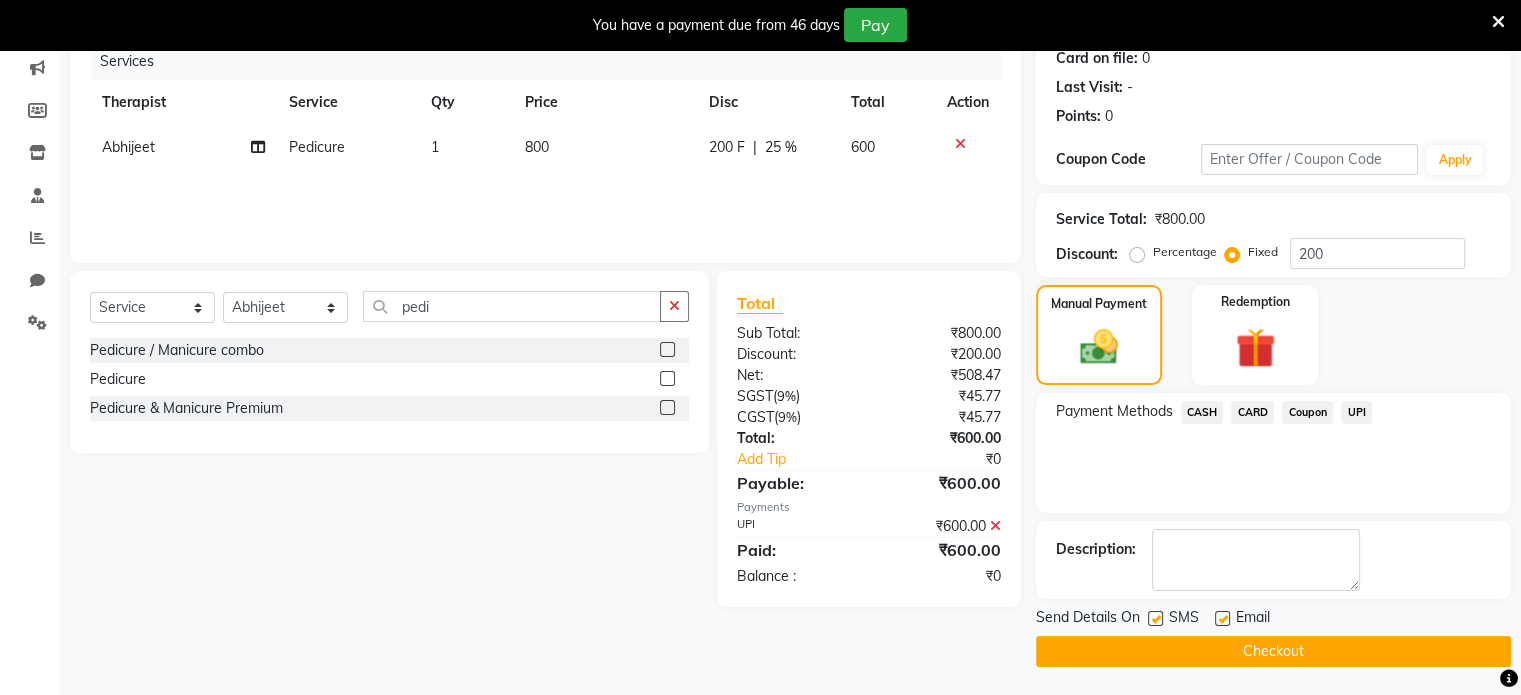 click on "Checkout" 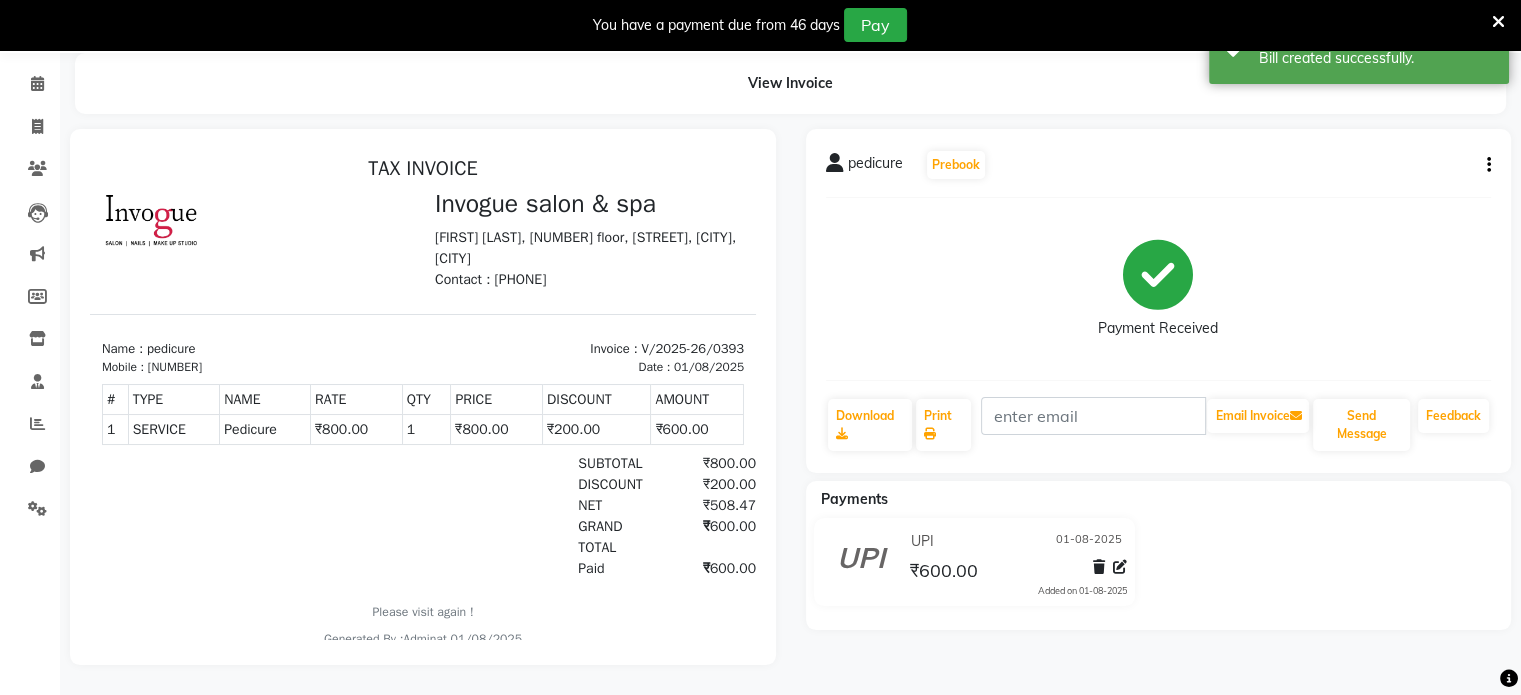 scroll, scrollTop: 0, scrollLeft: 0, axis: both 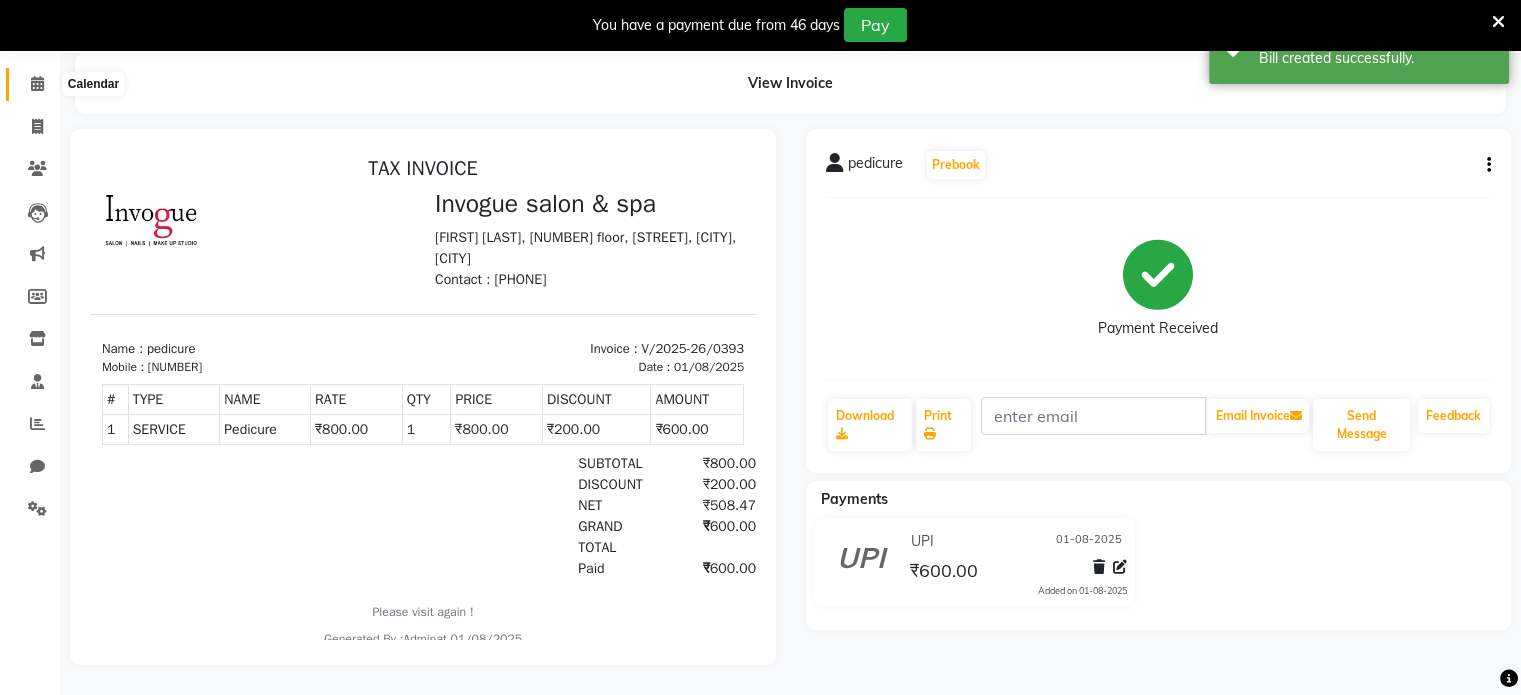 click 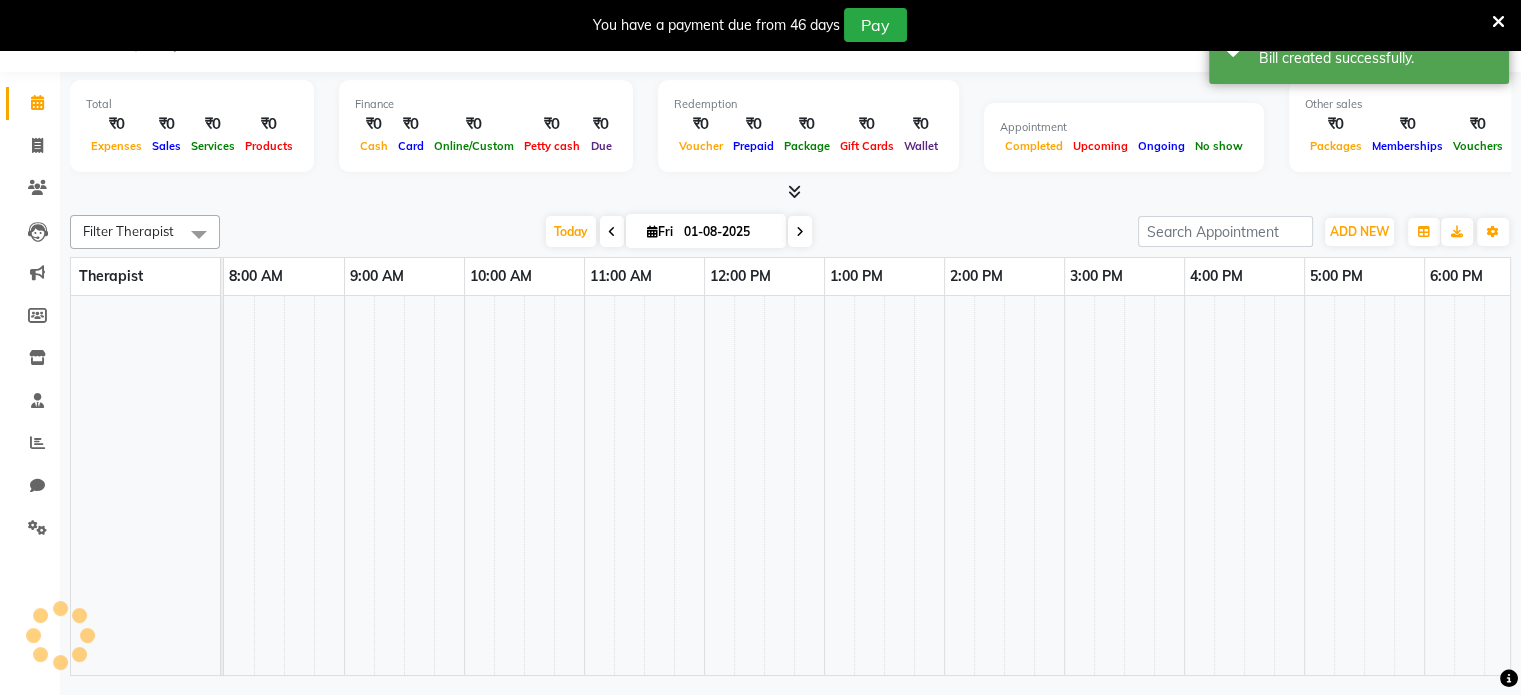 scroll, scrollTop: 50, scrollLeft: 0, axis: vertical 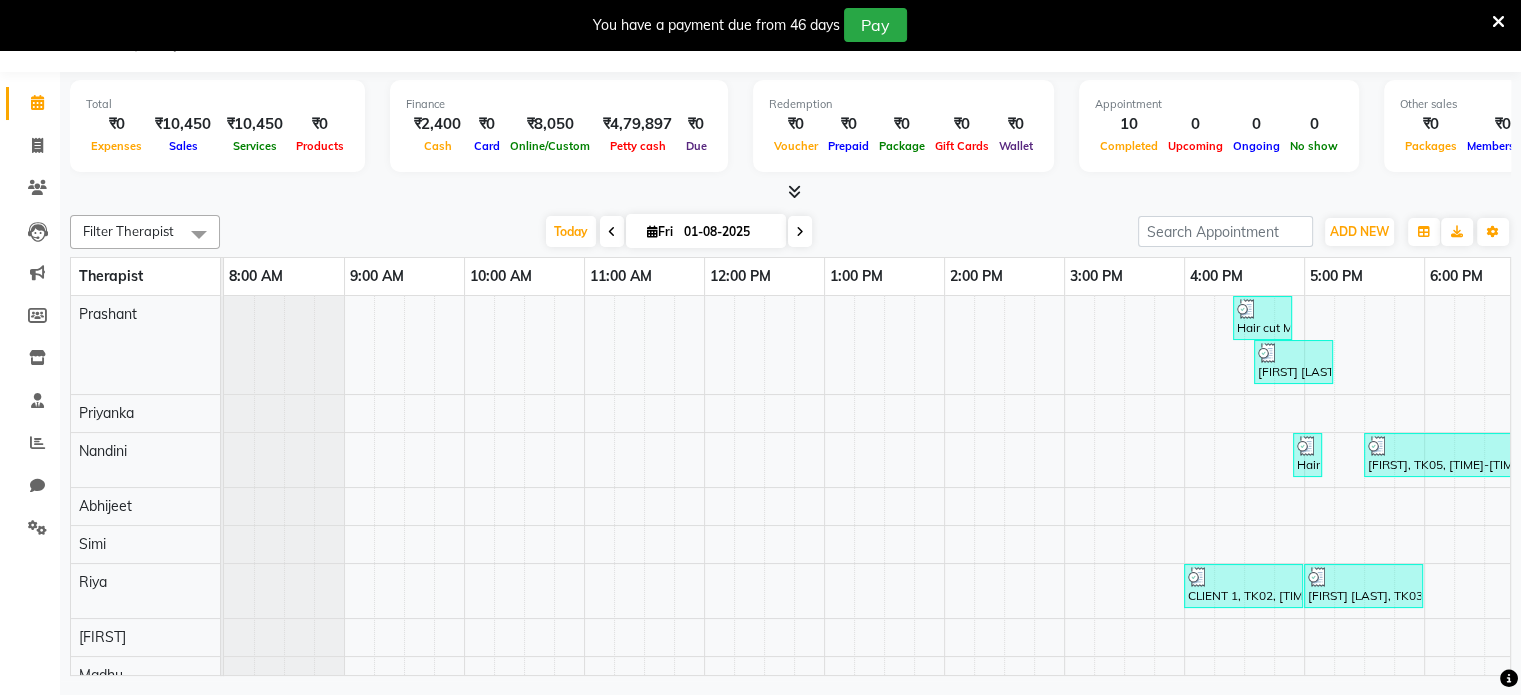 click at bounding box center (1498, 22) 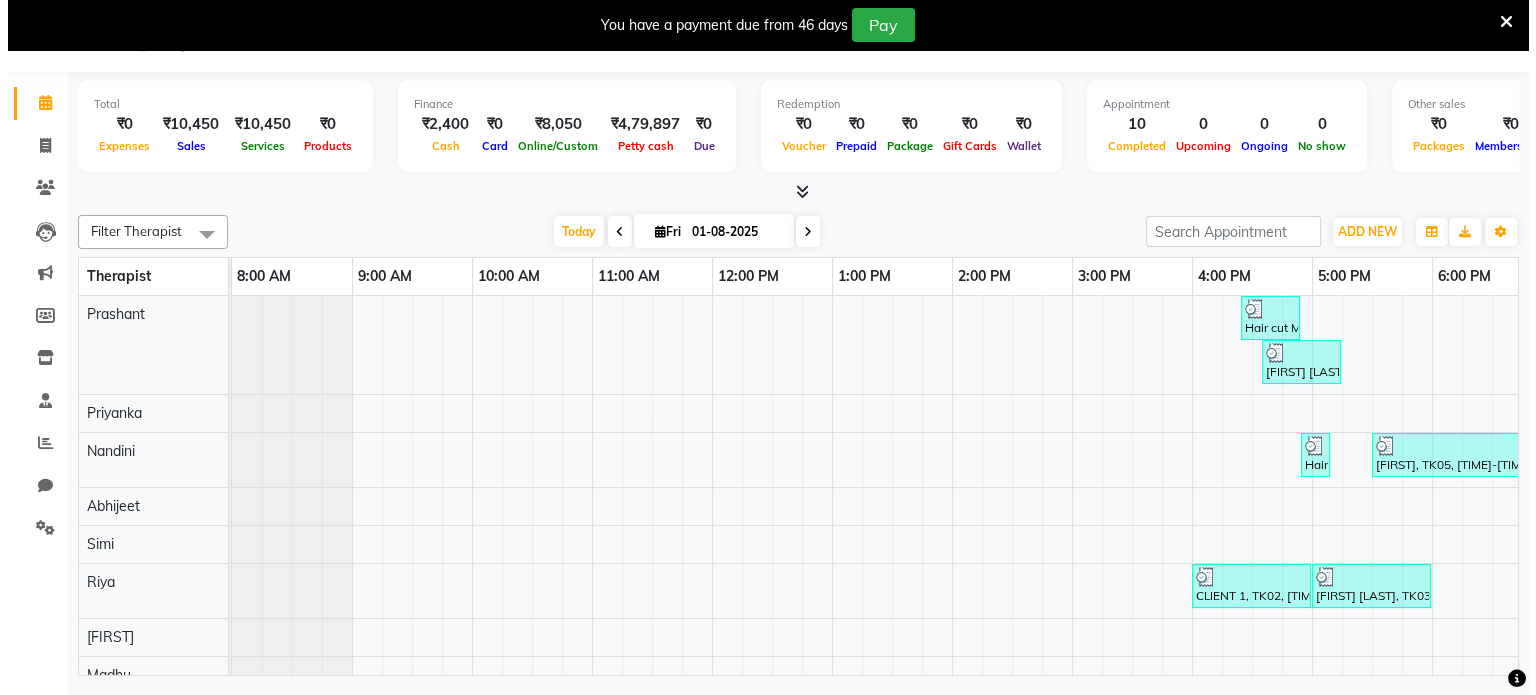 scroll, scrollTop: 0, scrollLeft: 0, axis: both 